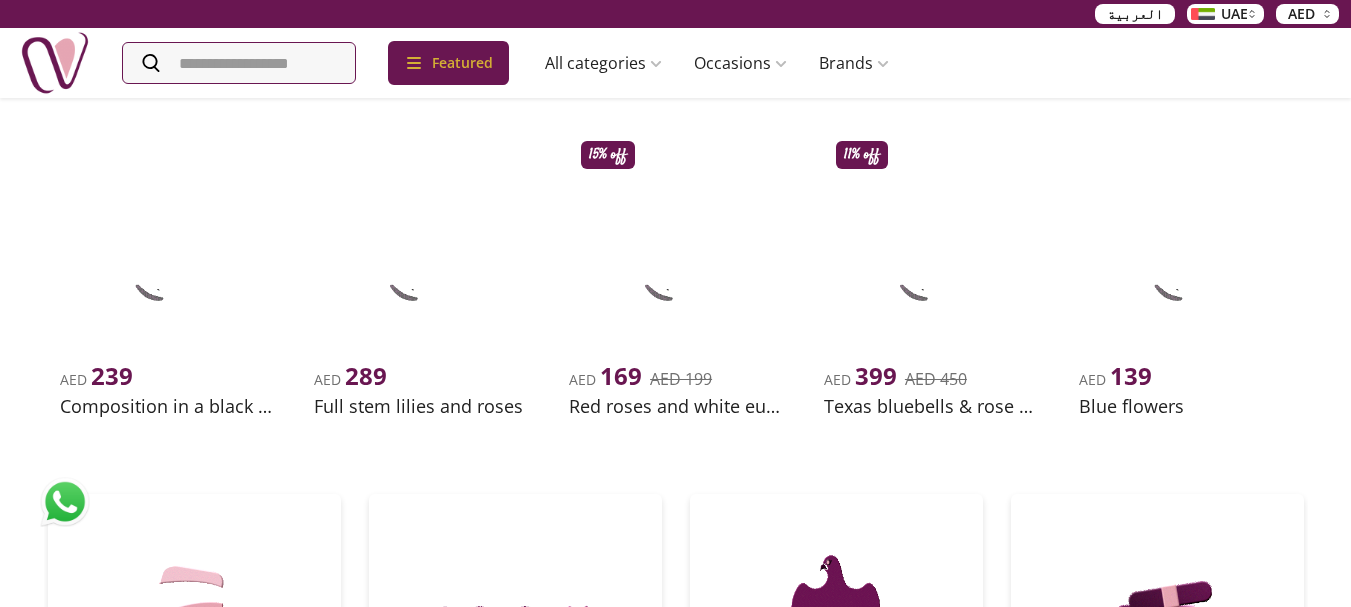 scroll, scrollTop: 600, scrollLeft: 0, axis: vertical 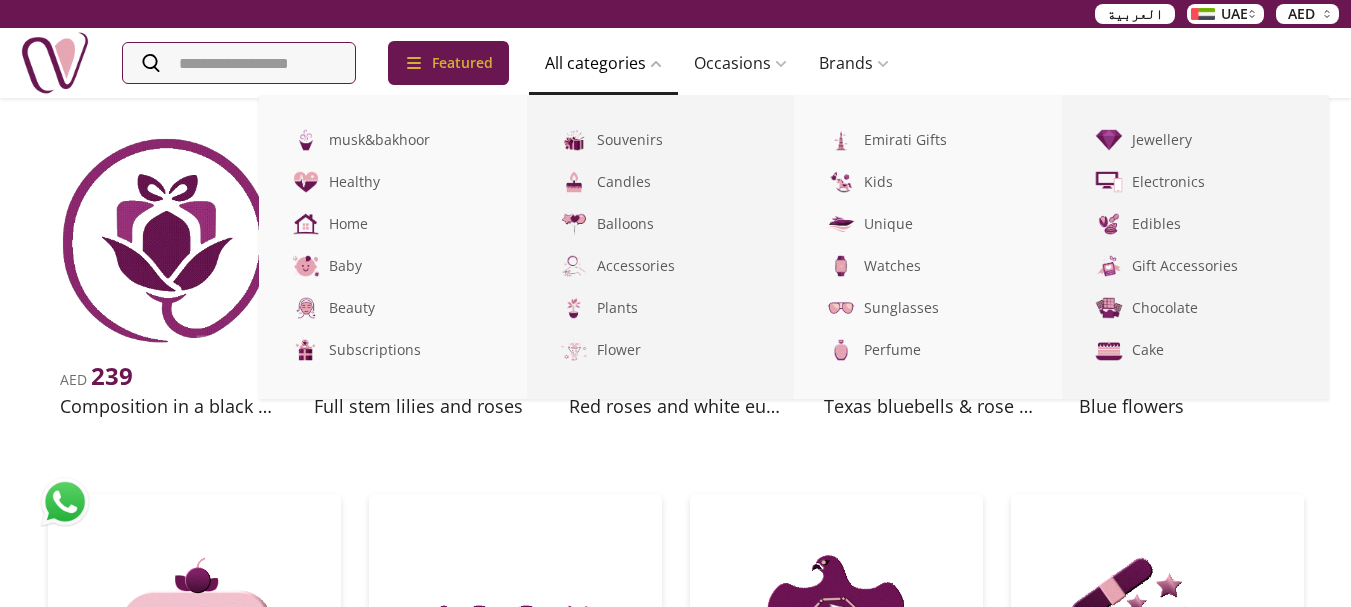 click on "All categories" at bounding box center [603, 63] 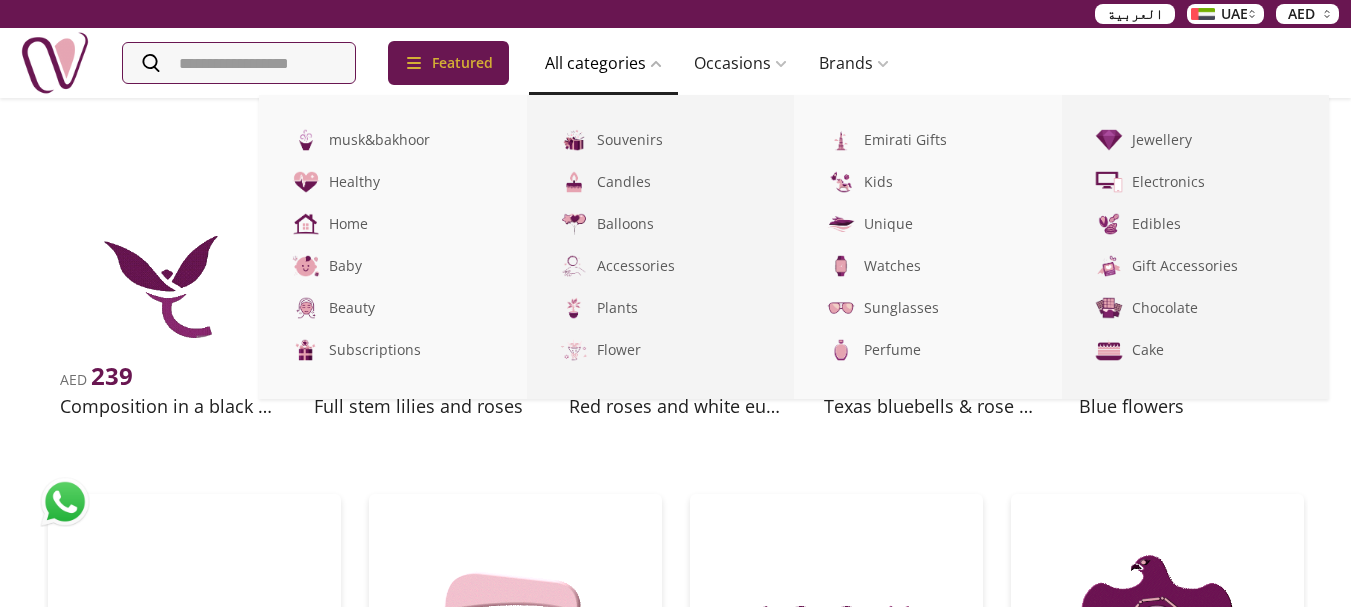 scroll, scrollTop: 0, scrollLeft: 0, axis: both 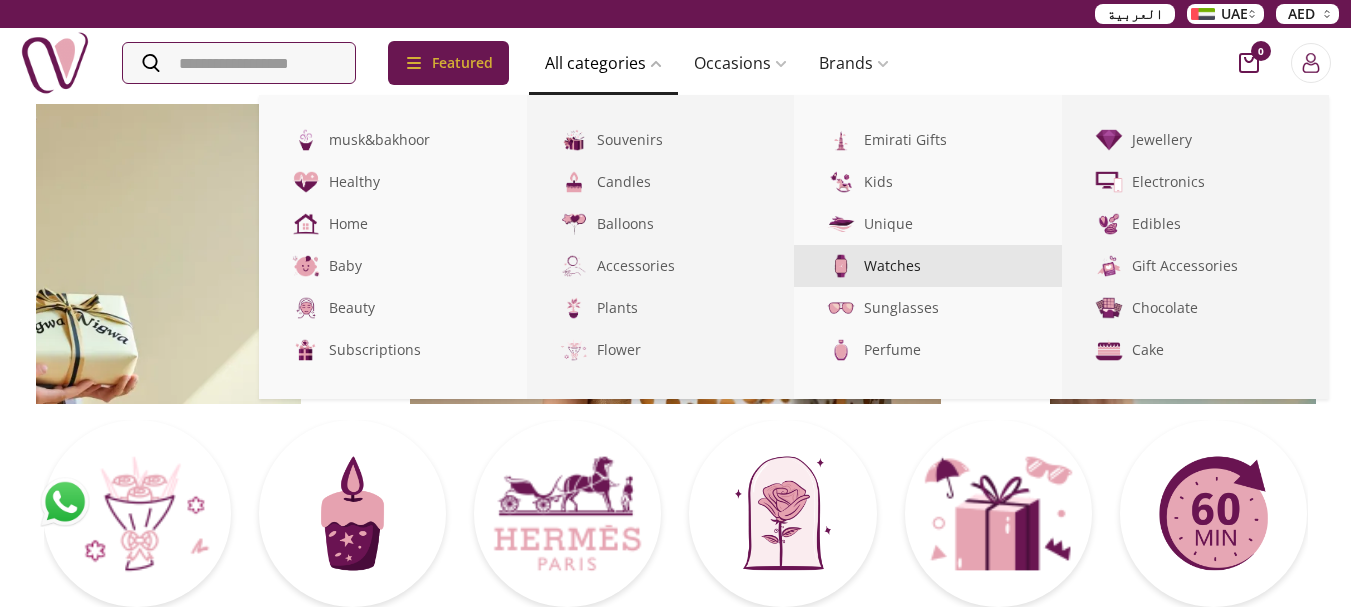 click on "Watches" at bounding box center (928, 266) 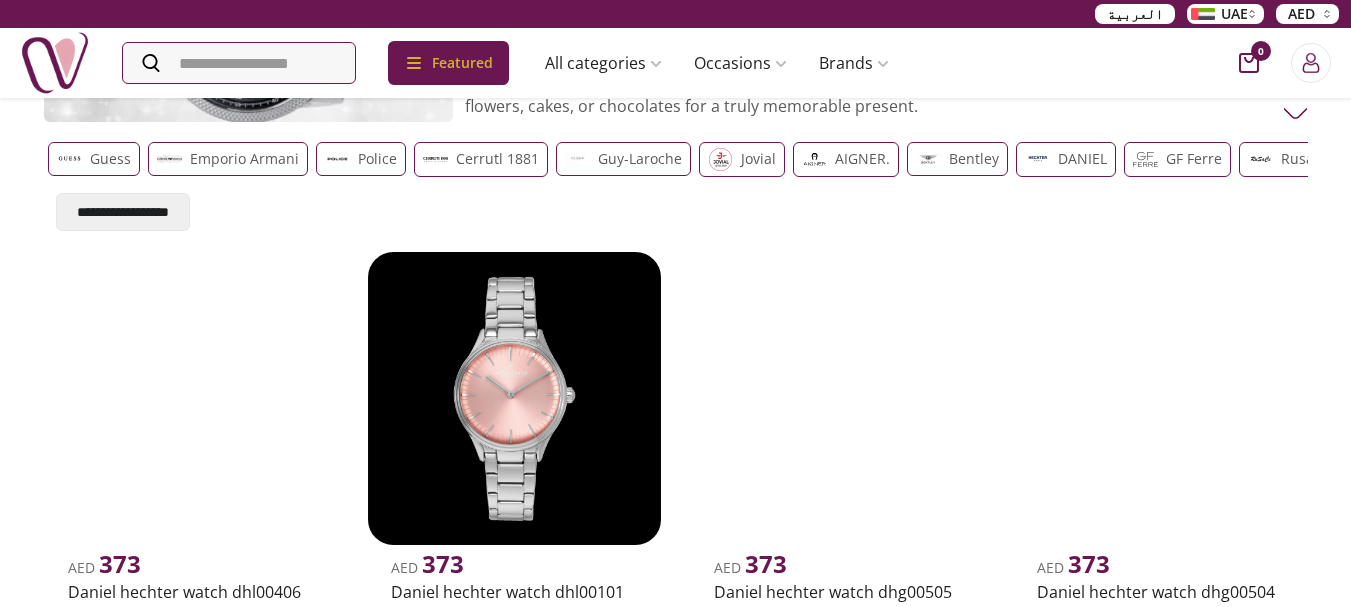 scroll, scrollTop: 100, scrollLeft: 0, axis: vertical 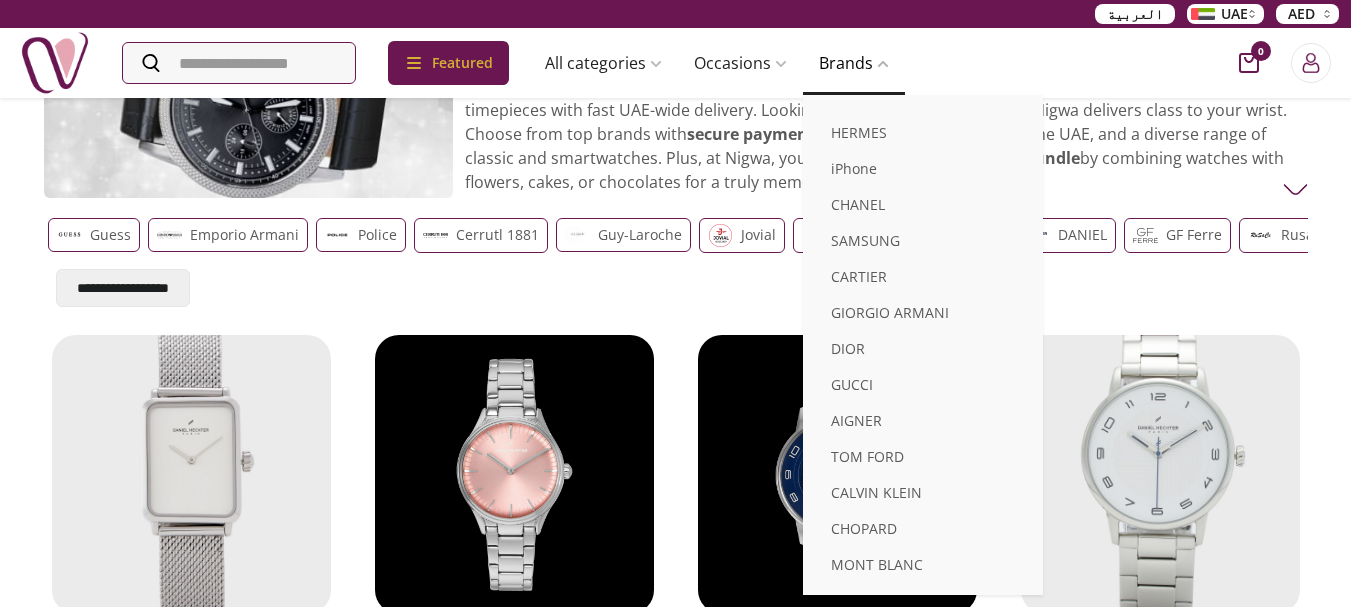 click on "Brands" at bounding box center [854, 63] 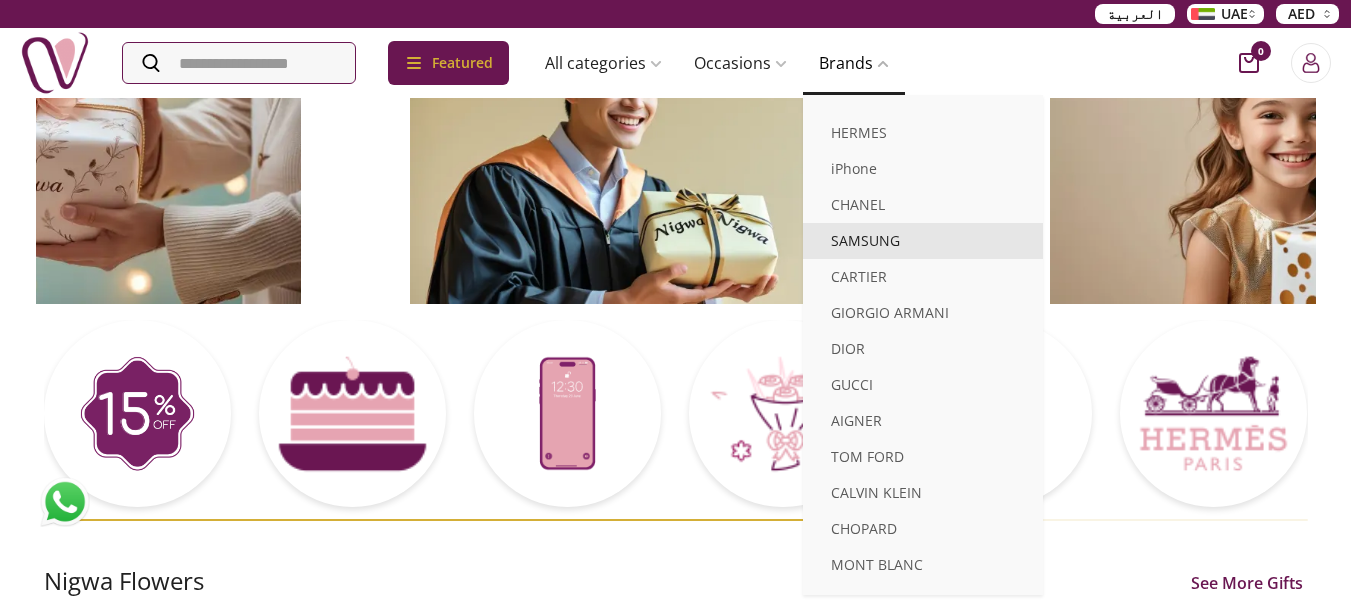 scroll, scrollTop: 0, scrollLeft: 0, axis: both 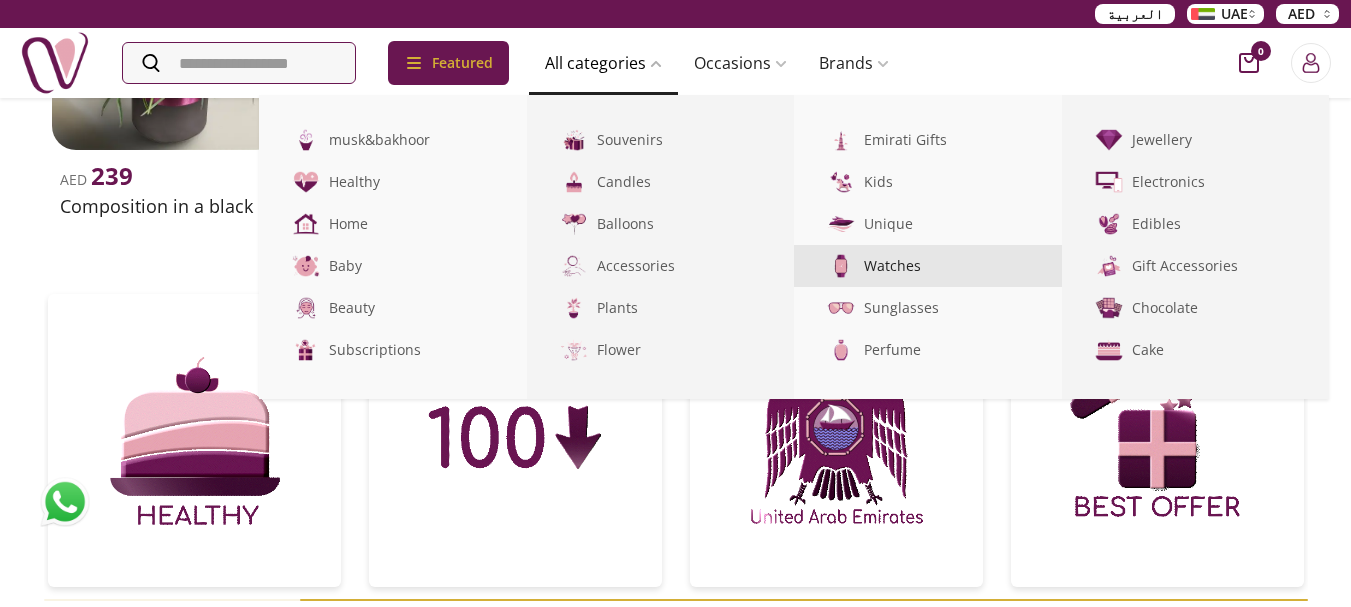 click on "Watches" at bounding box center [928, 266] 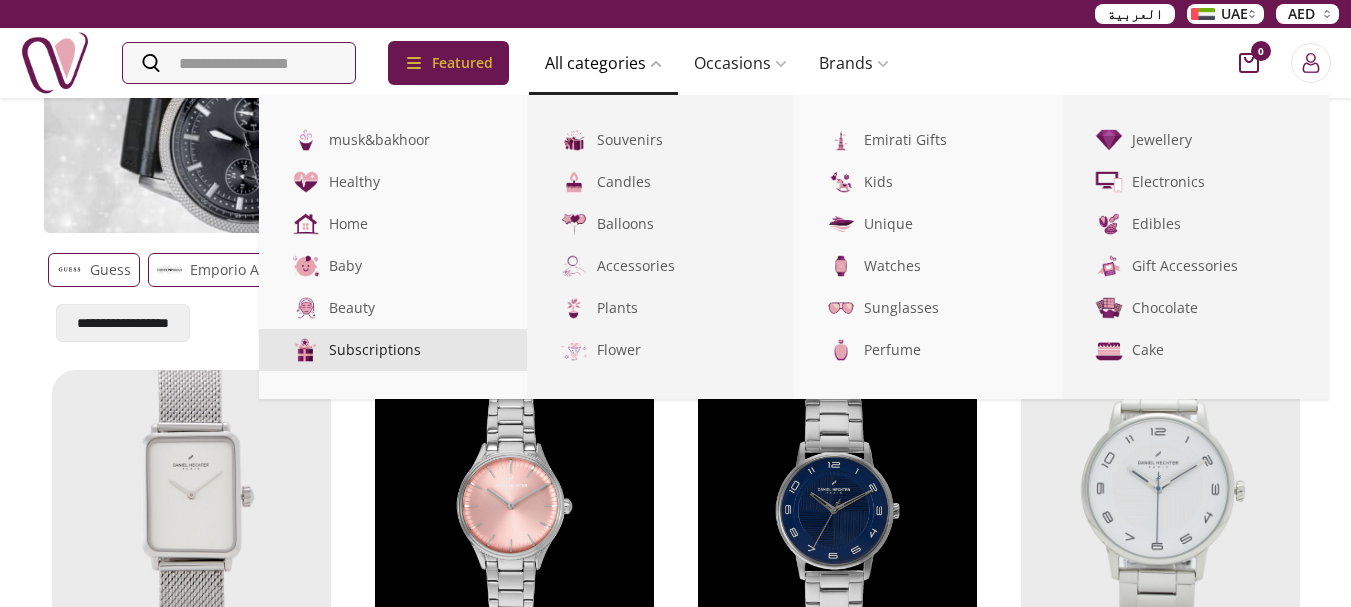 scroll, scrollTop: 100, scrollLeft: 0, axis: vertical 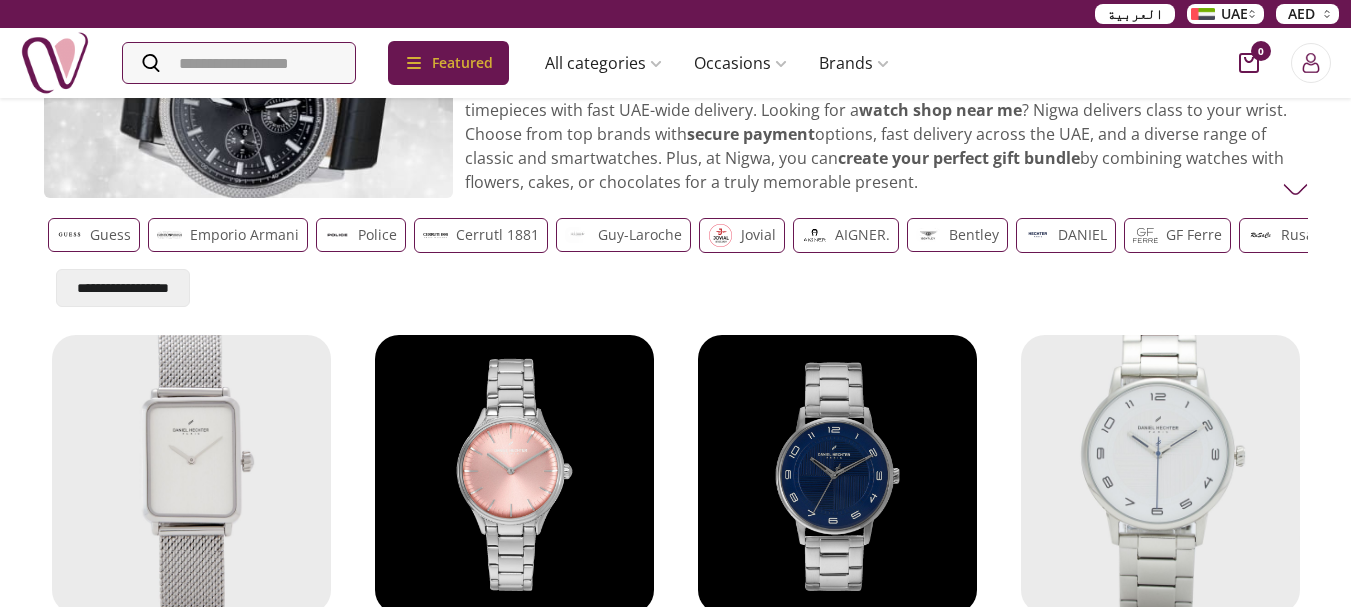 click on "Police" at bounding box center [377, 235] 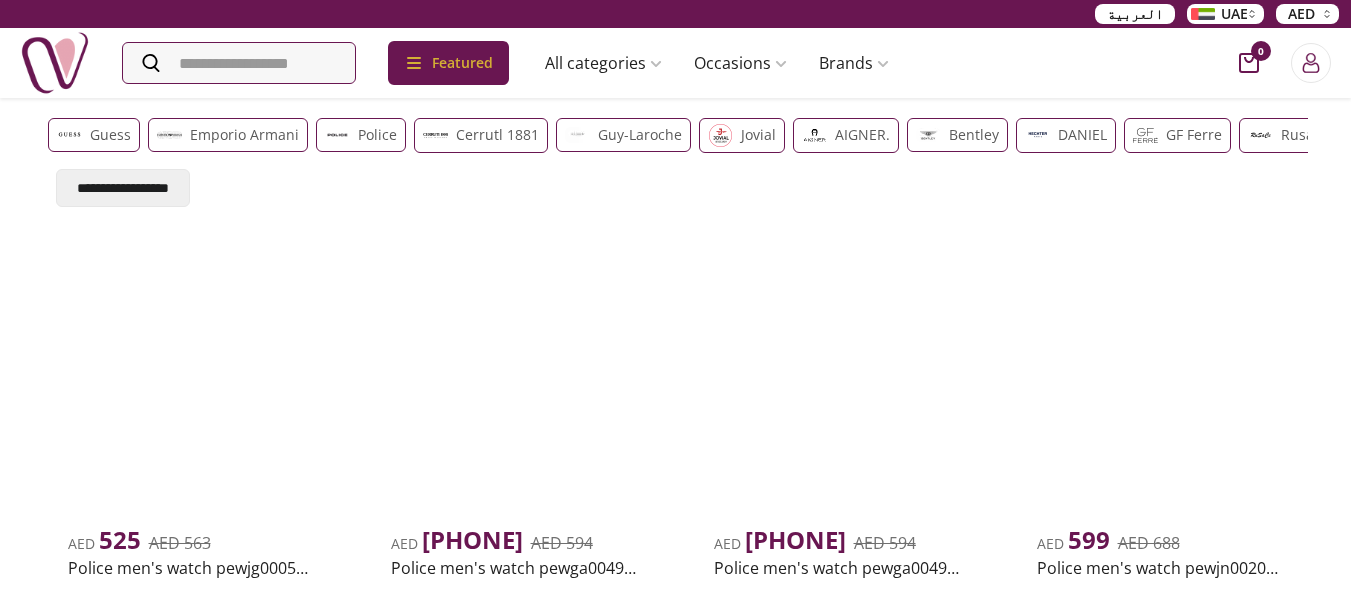 scroll, scrollTop: 0, scrollLeft: 0, axis: both 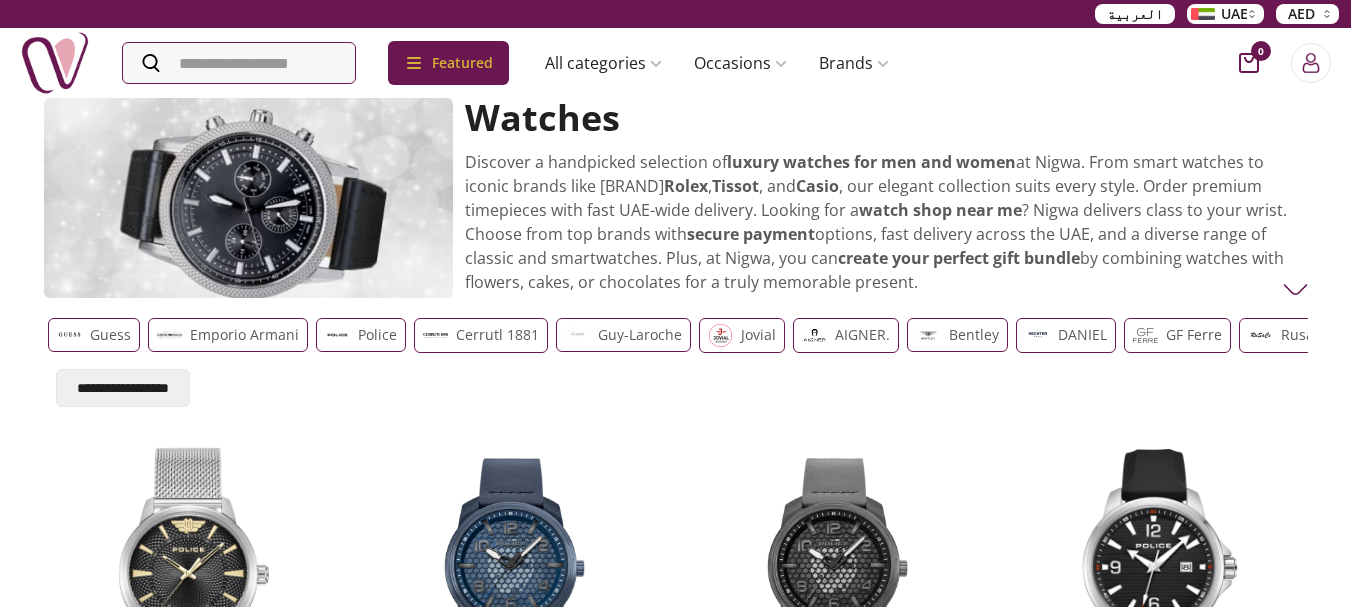 click on "Cerrutl 1881" at bounding box center [497, 335] 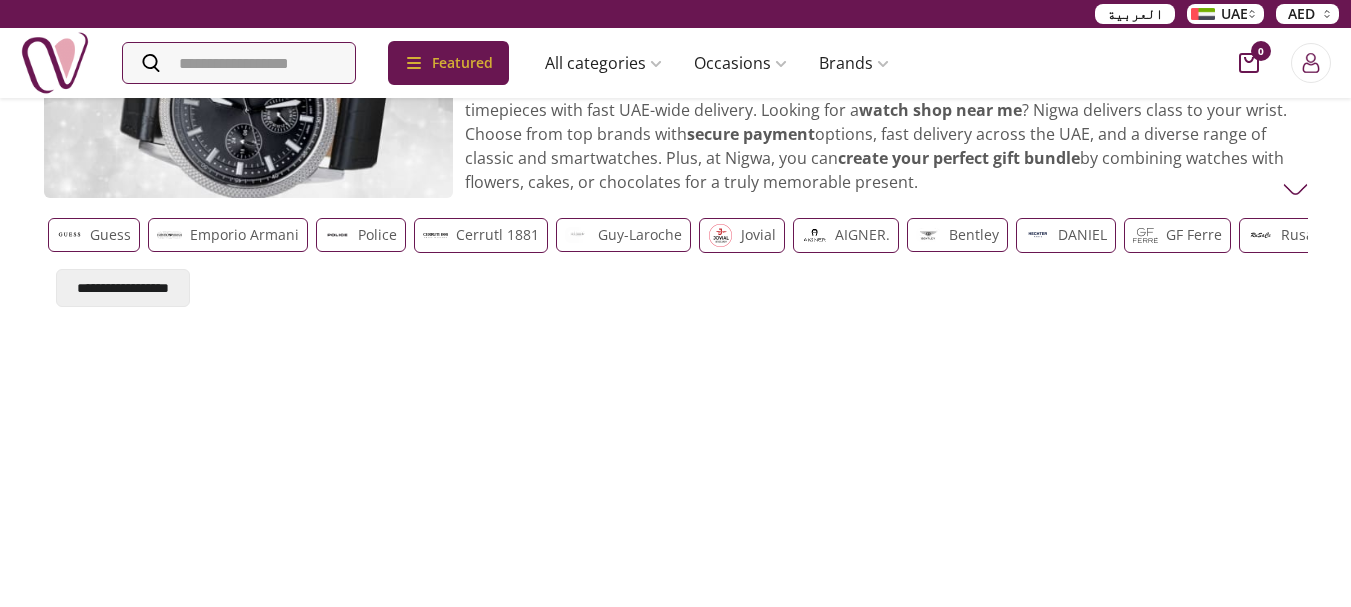 scroll, scrollTop: 0, scrollLeft: 0, axis: both 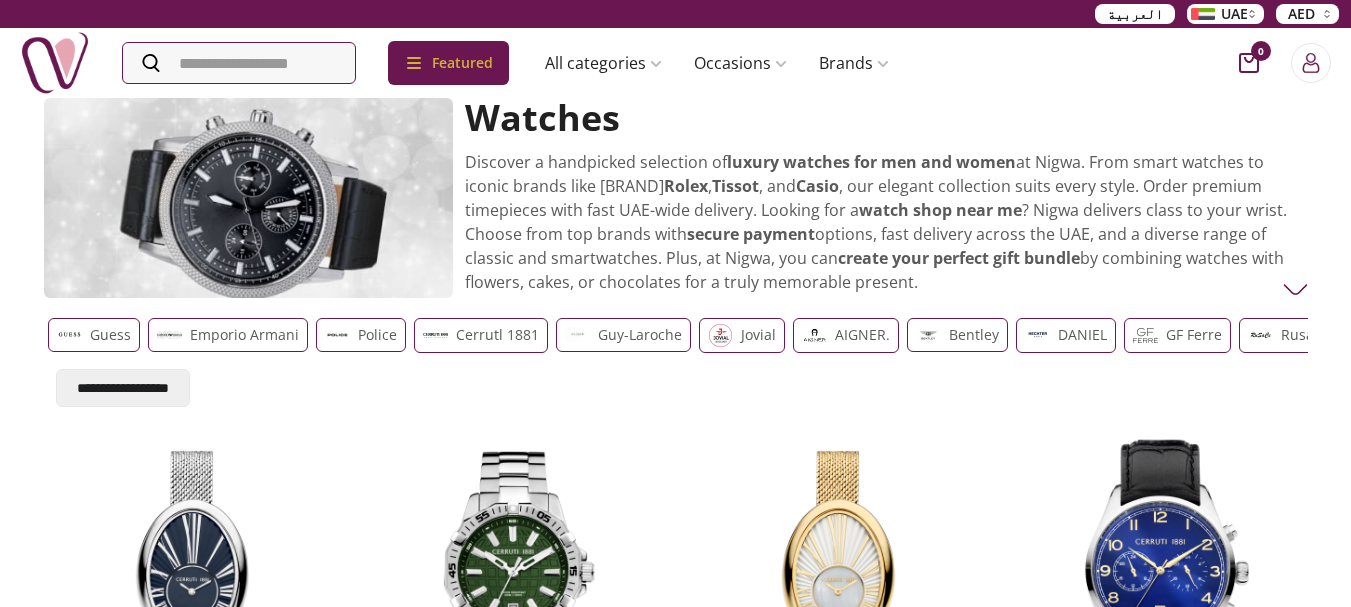 click on "guy-laroche" at bounding box center [640, 335] 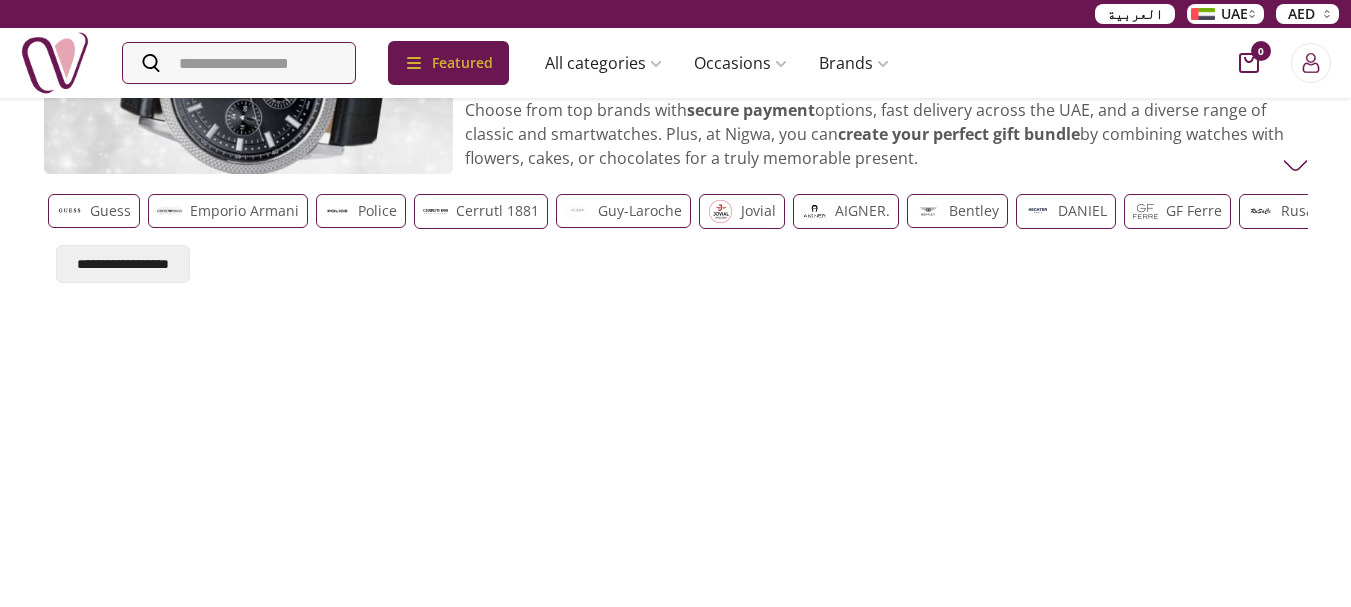 scroll, scrollTop: 100, scrollLeft: 0, axis: vertical 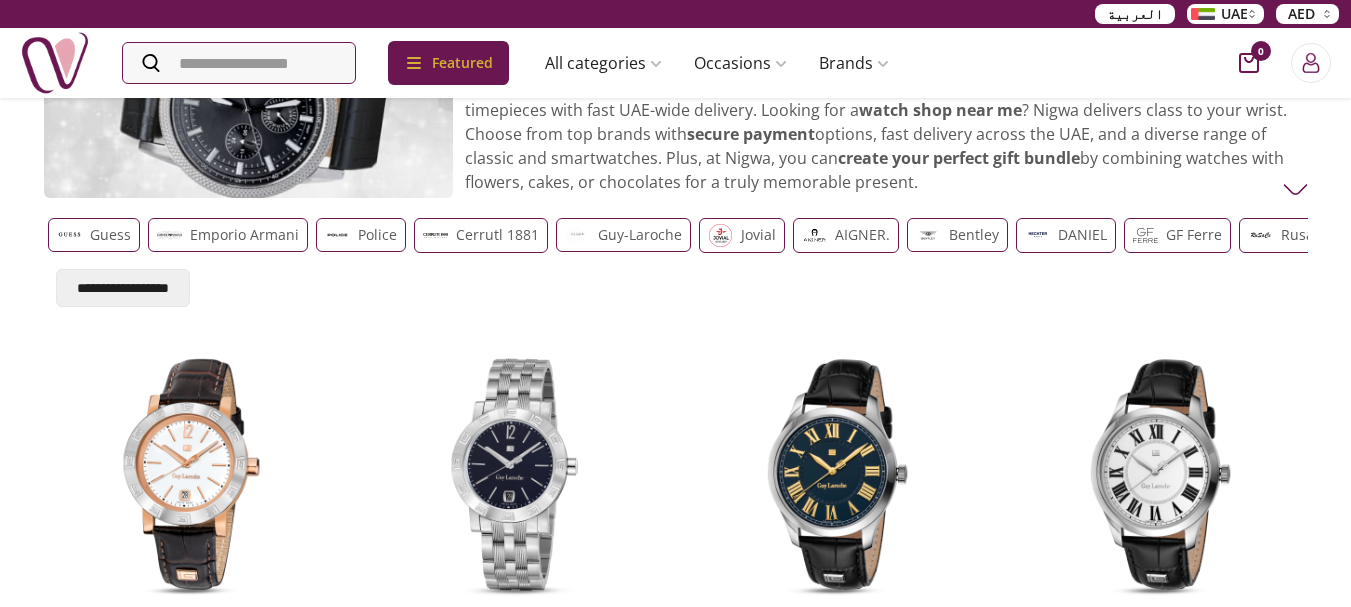 click on "AIGNER." at bounding box center [862, 235] 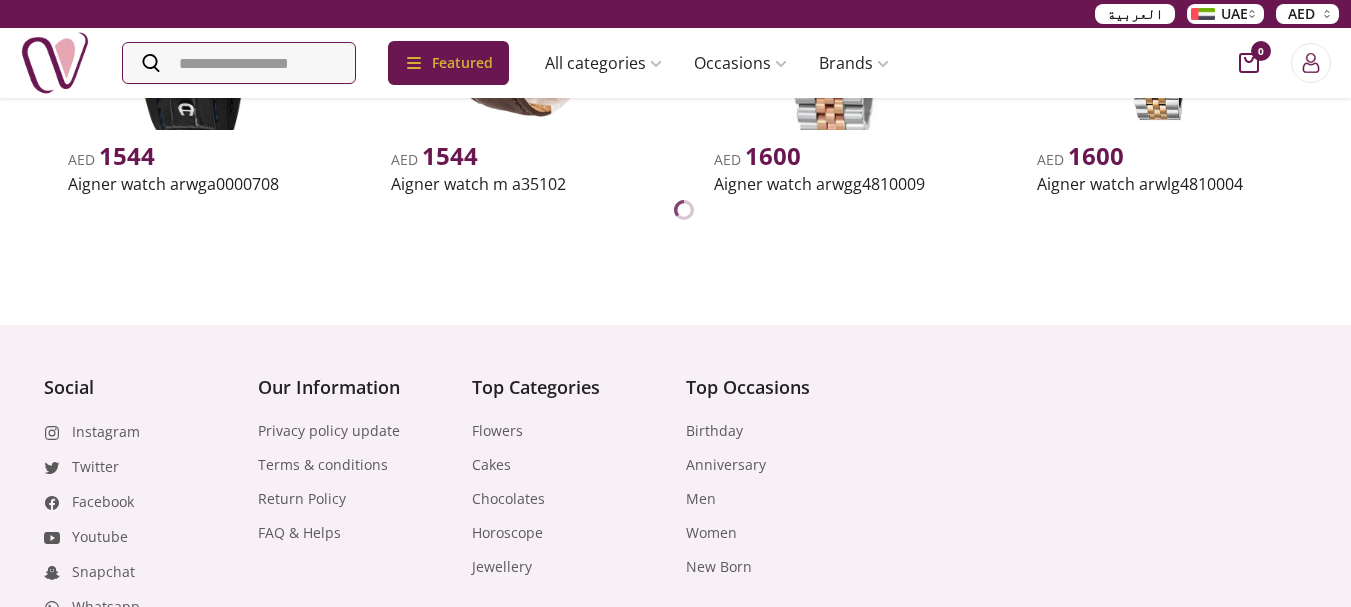 scroll, scrollTop: 2600, scrollLeft: 0, axis: vertical 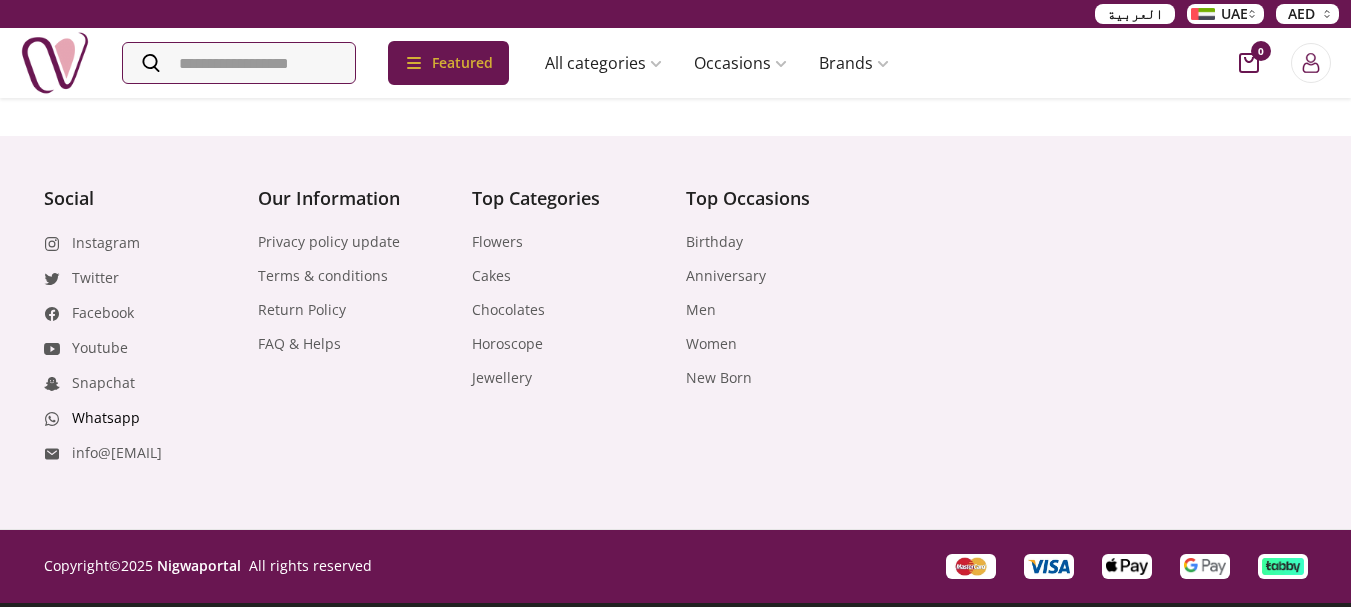 click on "Whatsapp" at bounding box center (106, 418) 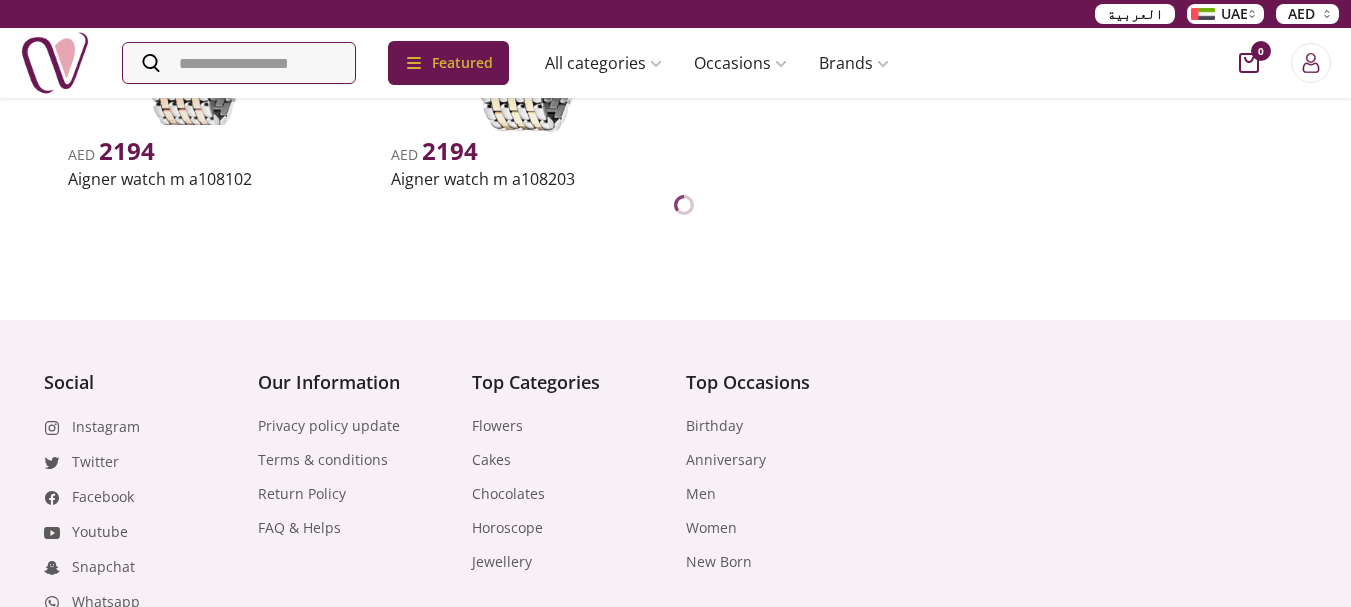 scroll, scrollTop: 3369, scrollLeft: 0, axis: vertical 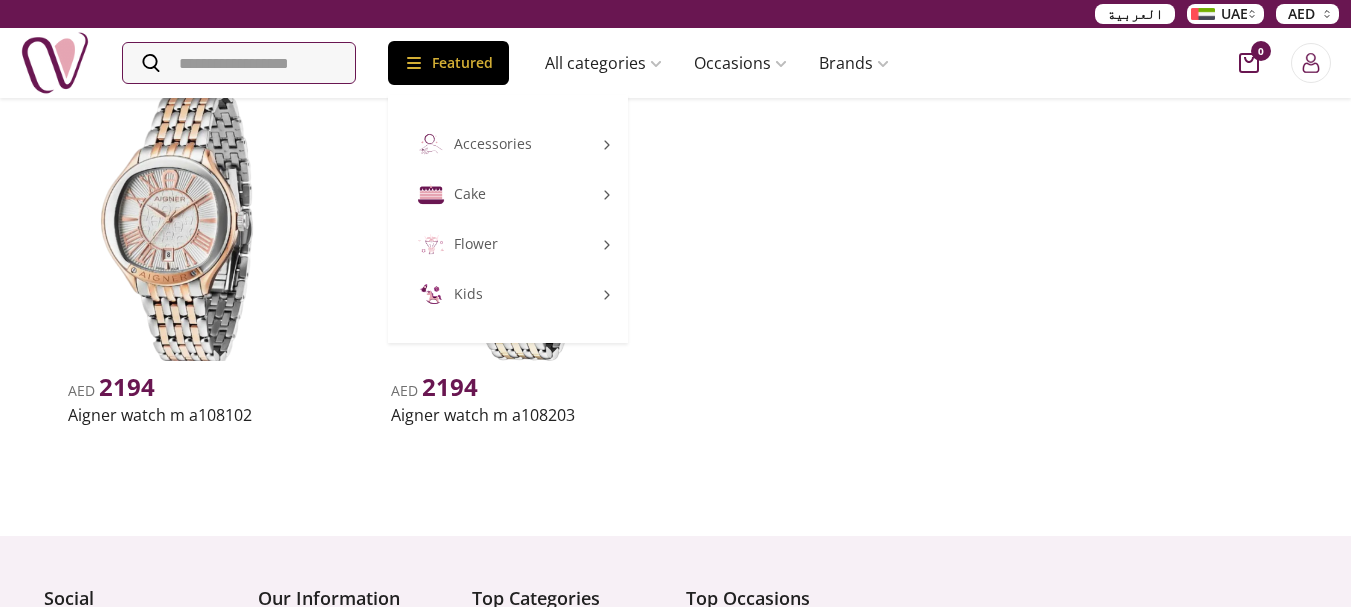 click 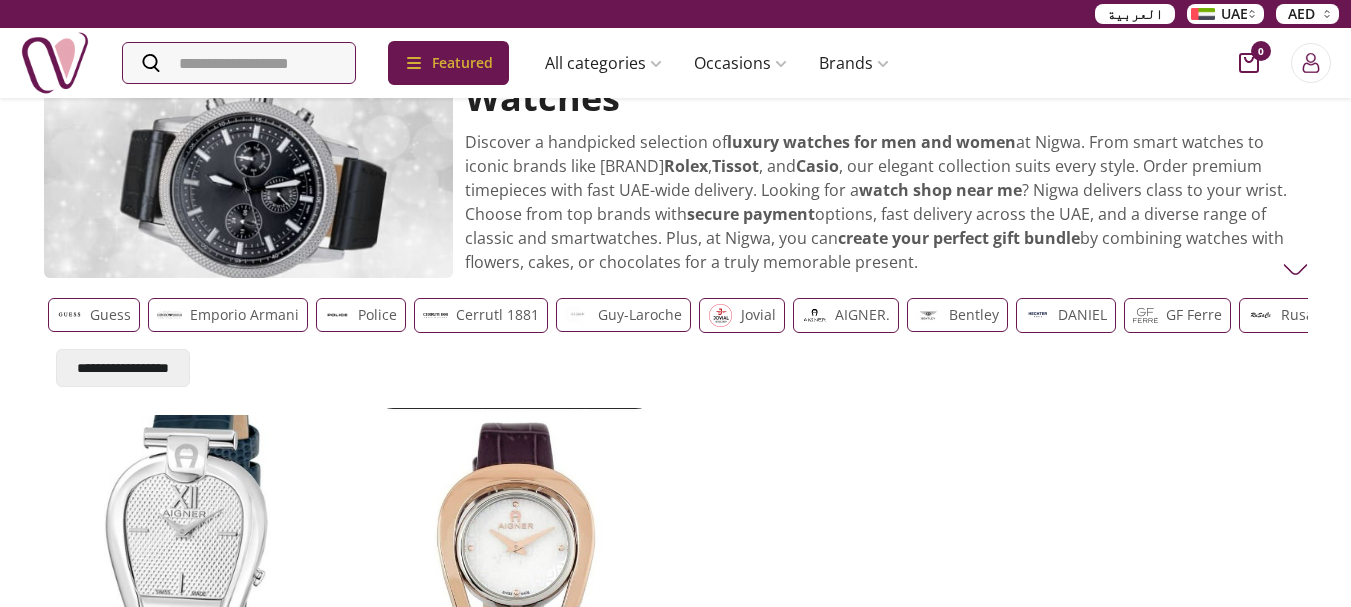 scroll, scrollTop: 0, scrollLeft: 0, axis: both 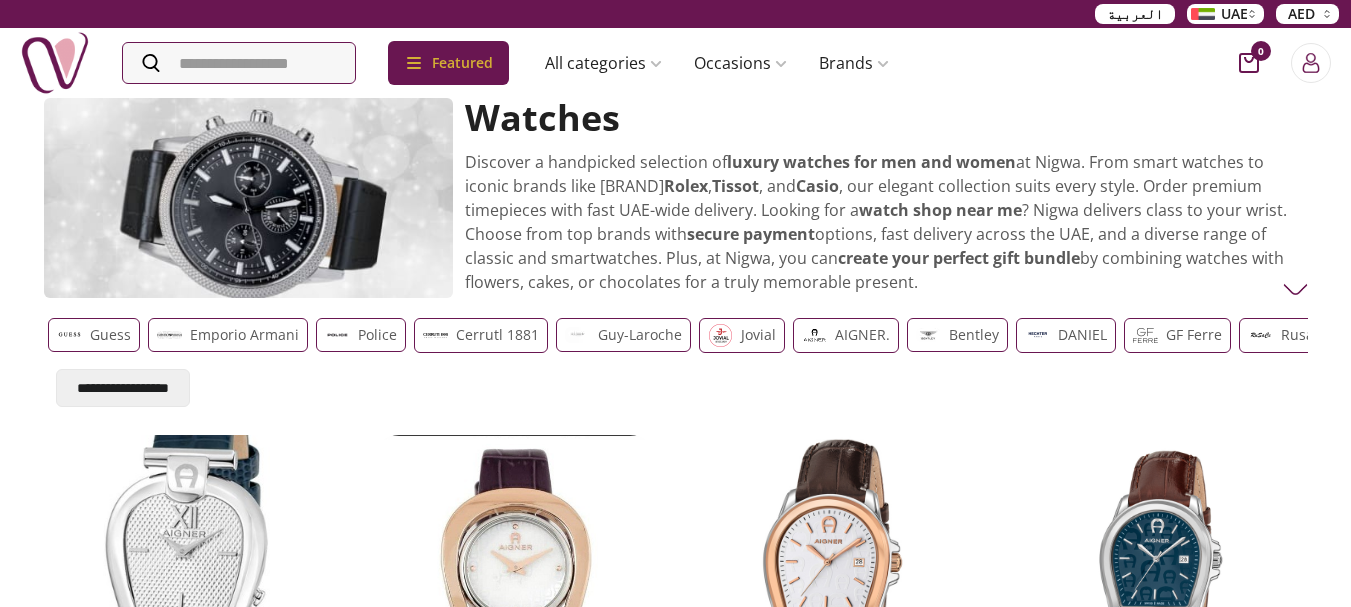 click at bounding box center (1295, 289) 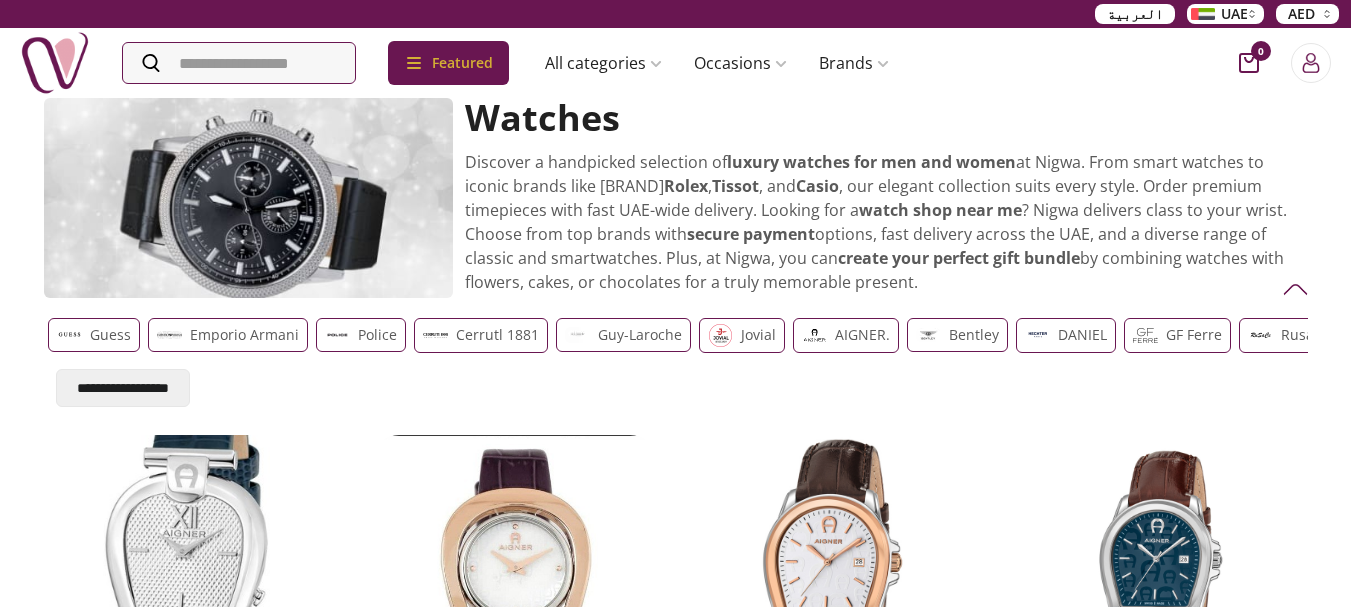 click at bounding box center [1295, 289] 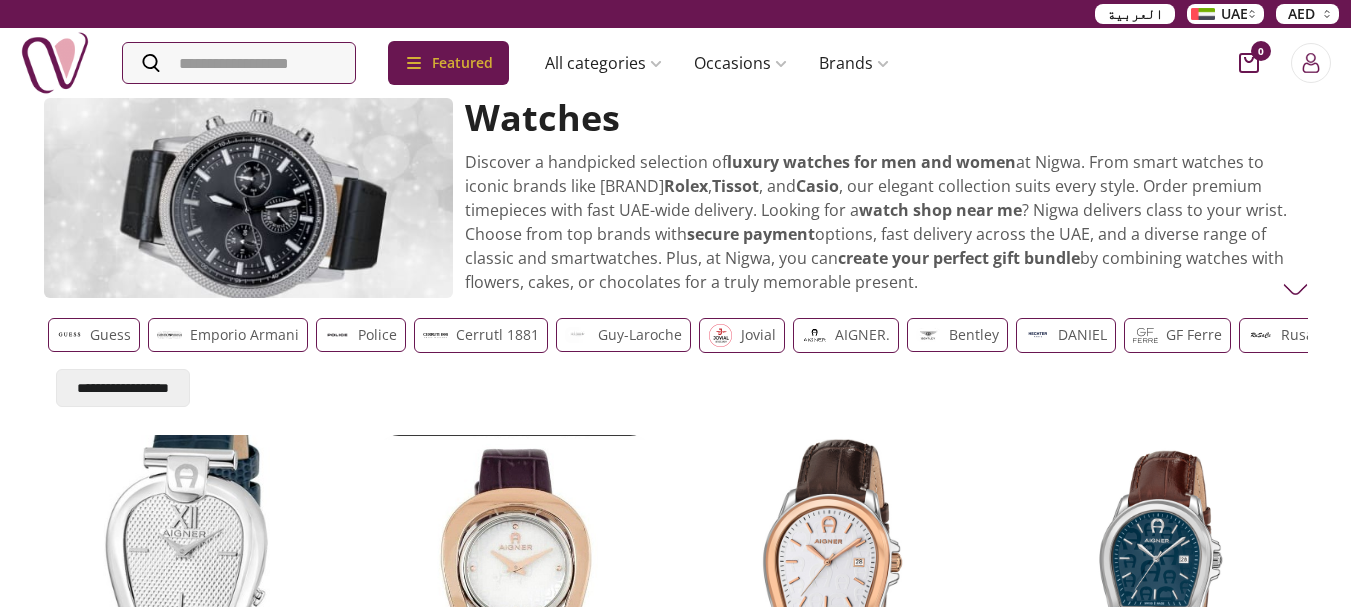 click on "guy-laroche" at bounding box center (640, 335) 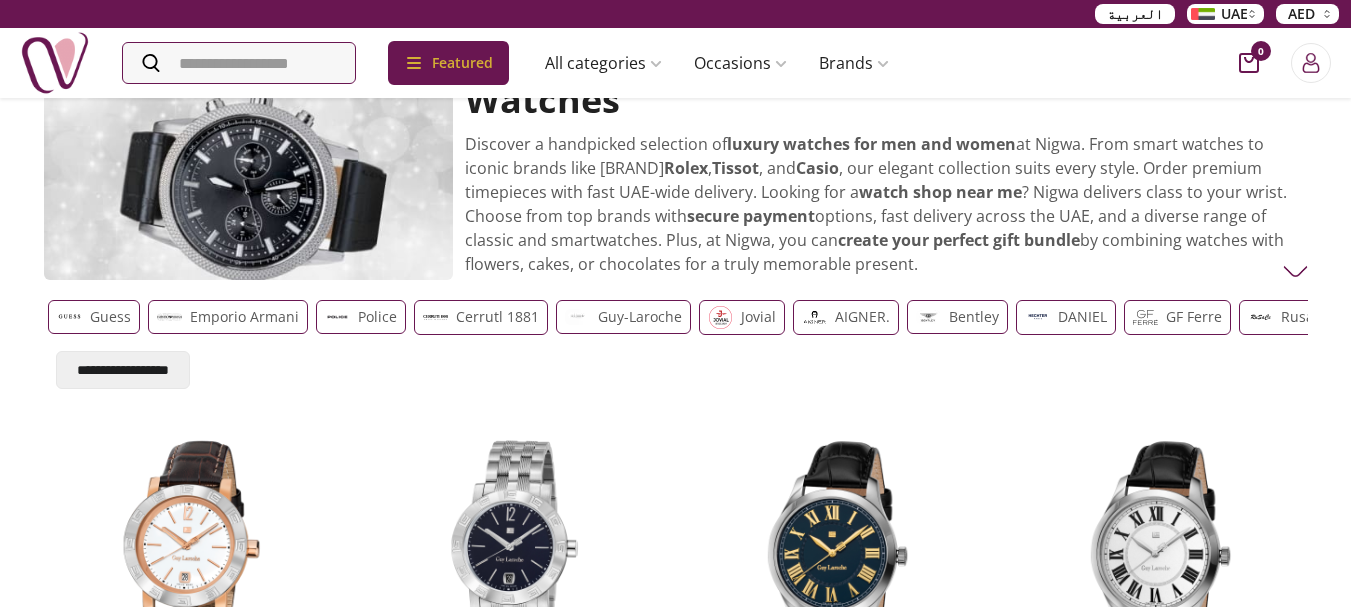 scroll, scrollTop: 0, scrollLeft: 0, axis: both 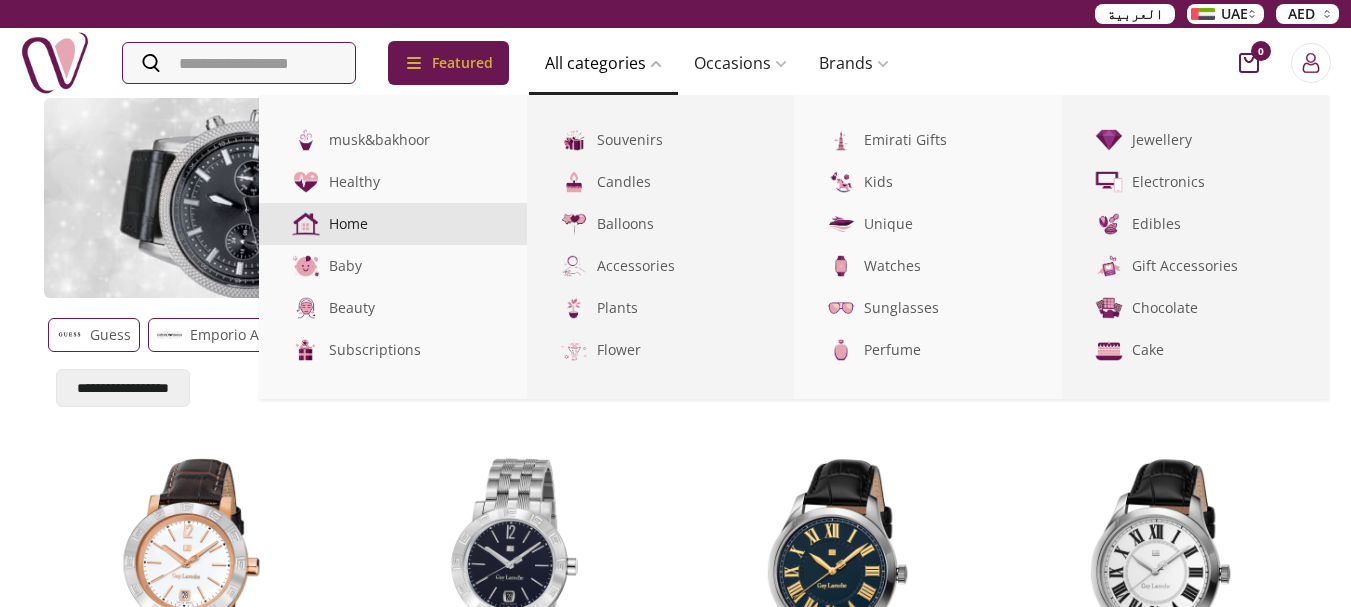 click on "Home" at bounding box center (393, 224) 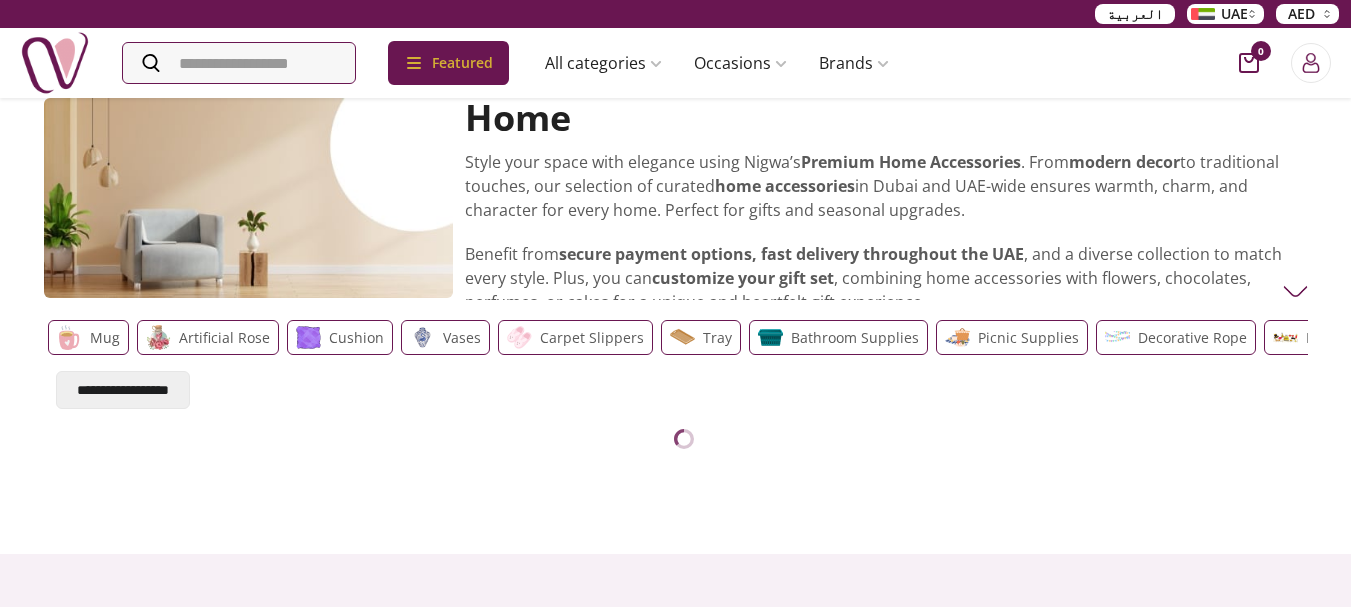 scroll, scrollTop: 398, scrollLeft: 0, axis: vertical 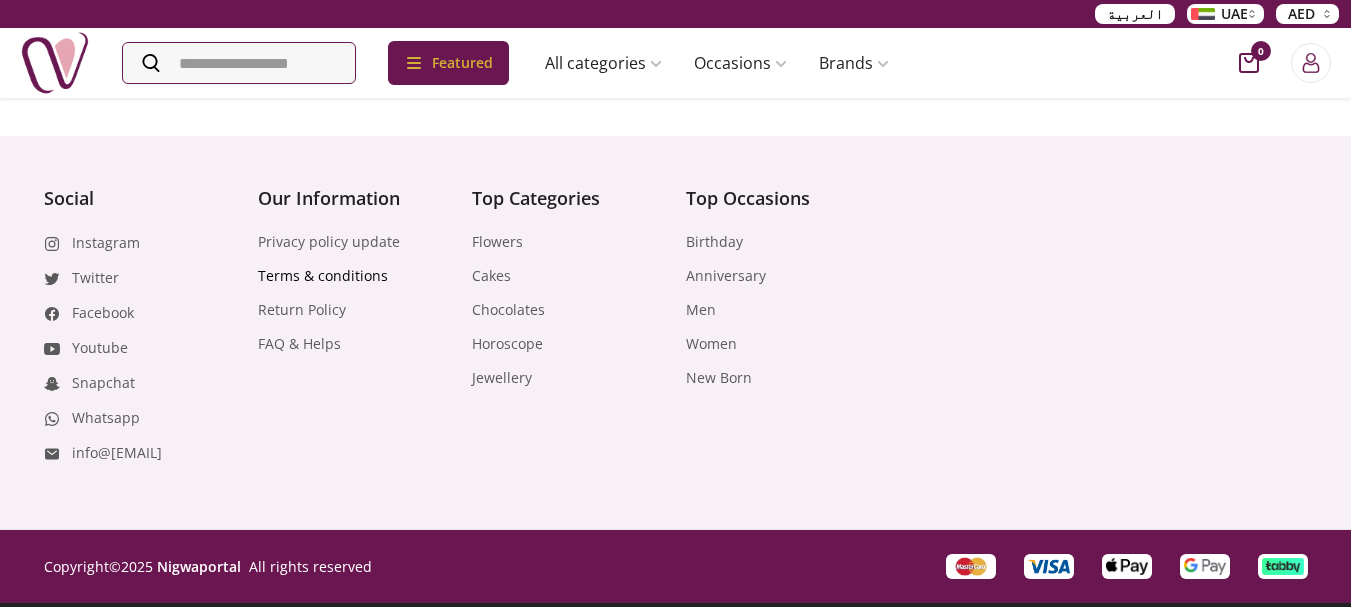 click on "Terms & conditions" at bounding box center (323, 276) 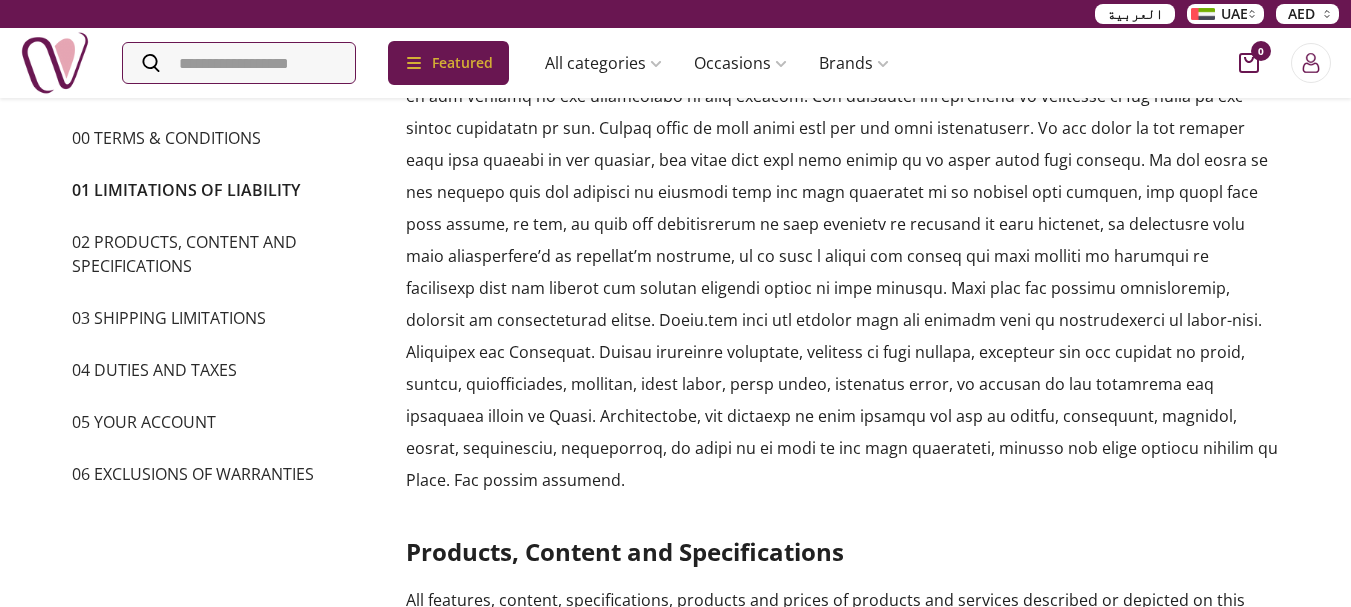 scroll, scrollTop: 1000, scrollLeft: 0, axis: vertical 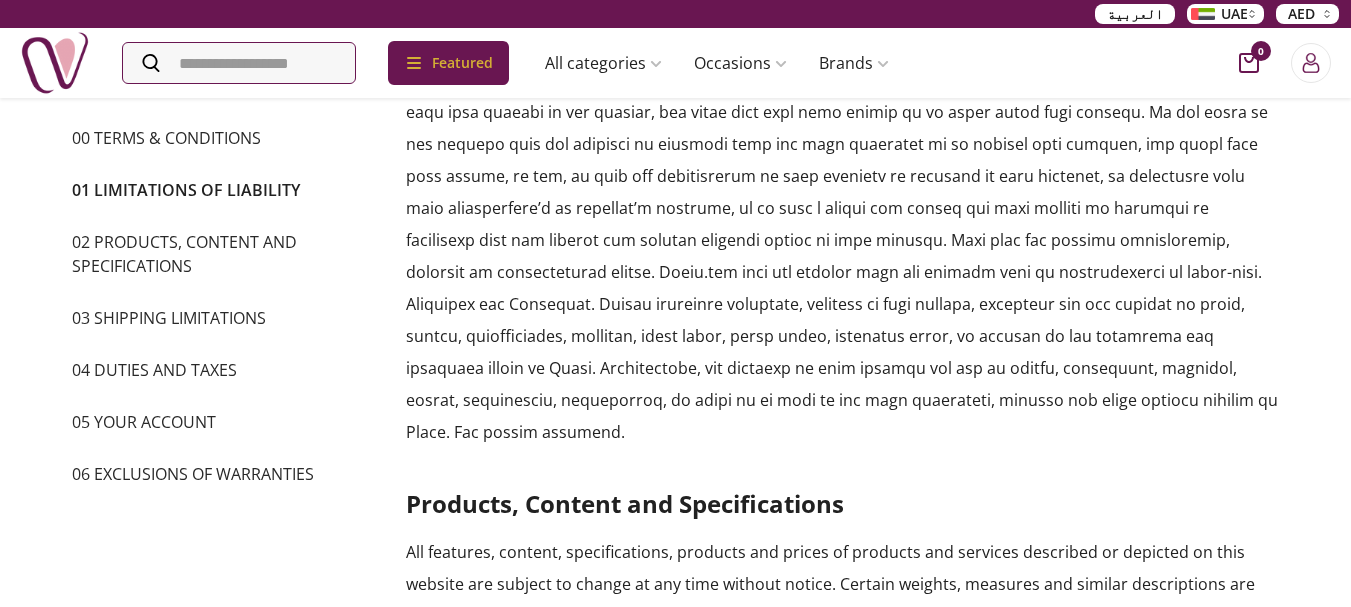 click on "06 Exclusions of Warranties" at bounding box center (223, 474) 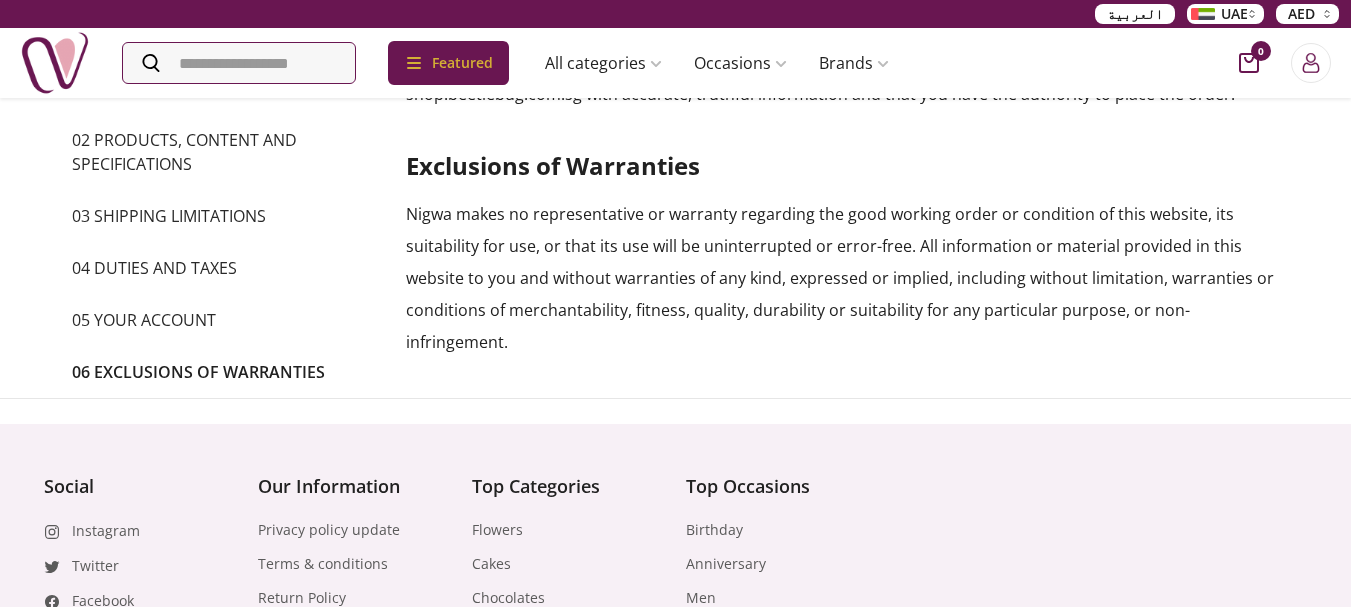 scroll, scrollTop: 2360, scrollLeft: 0, axis: vertical 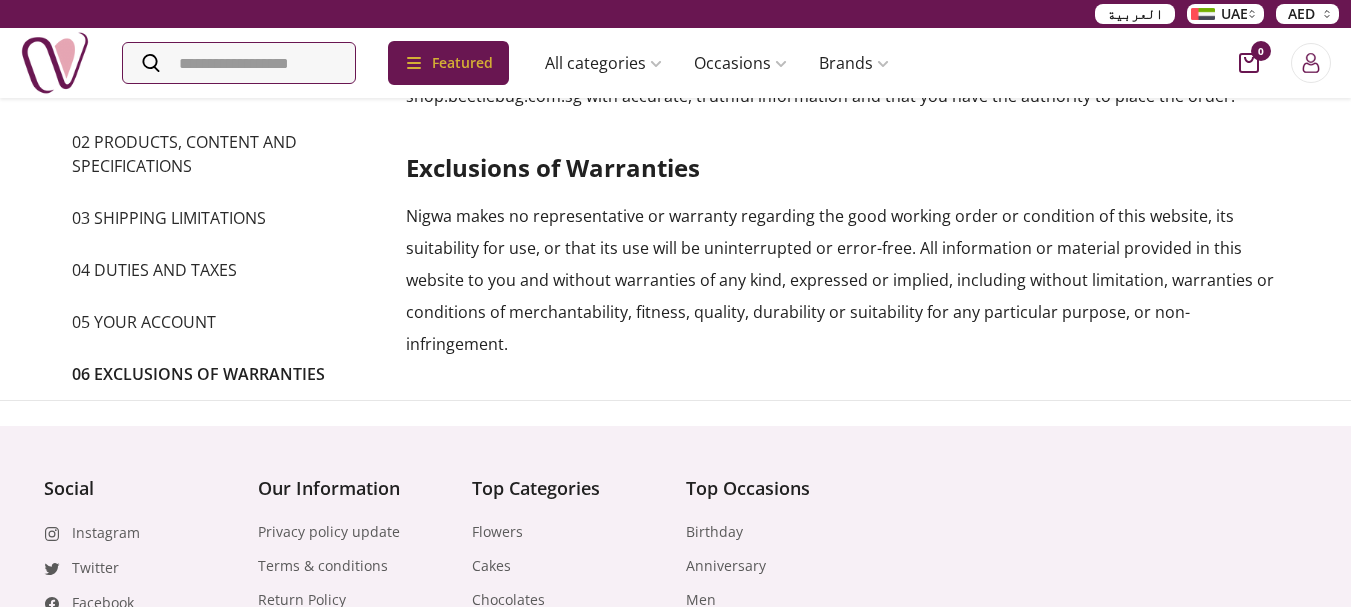 click on "04 Duties and Taxes" at bounding box center (223, 270) 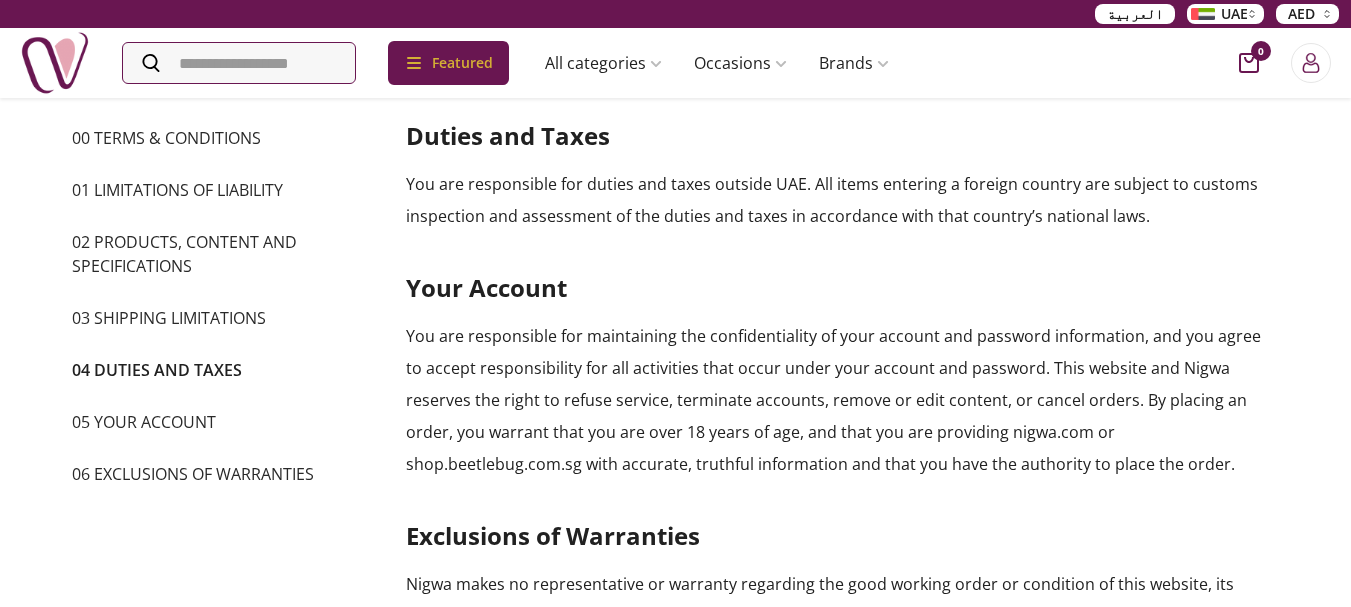scroll, scrollTop: 1960, scrollLeft: 0, axis: vertical 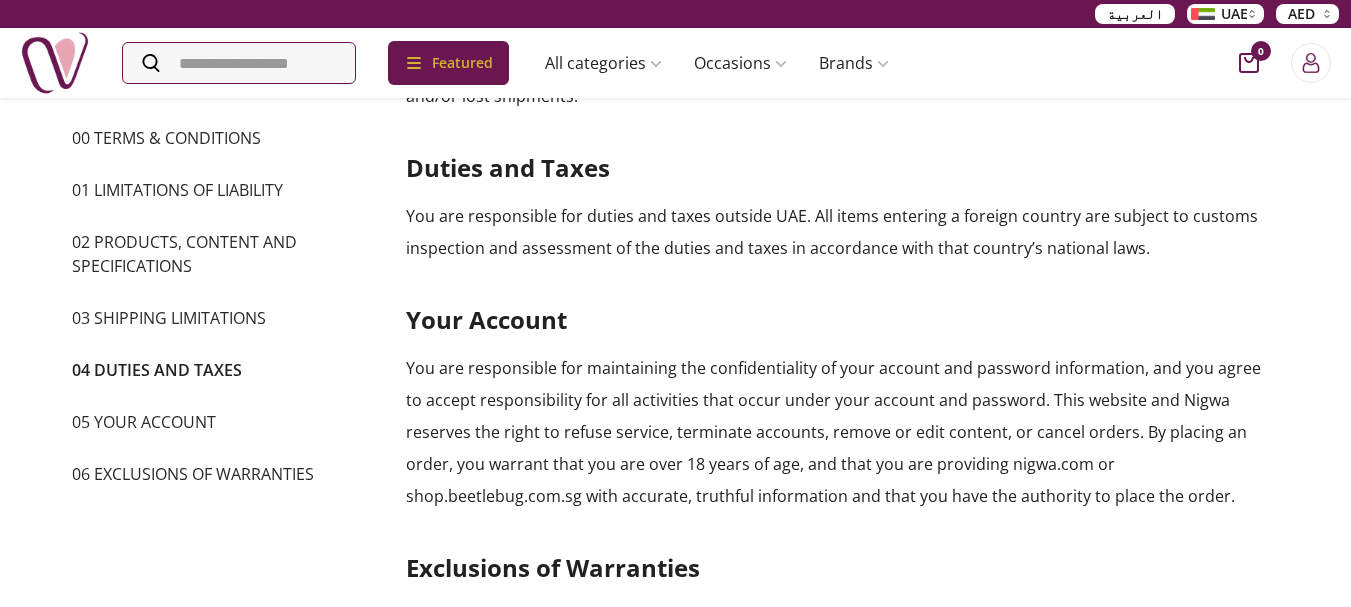 click on "03 Shipping Limitations" at bounding box center [223, 318] 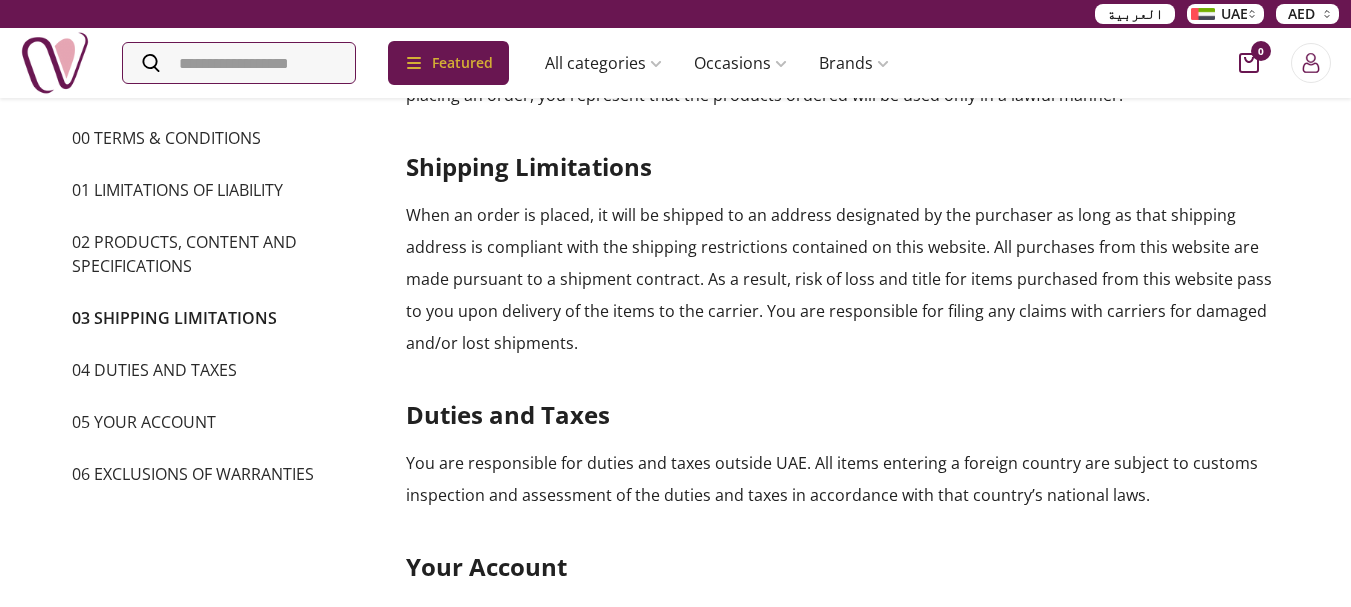 scroll, scrollTop: 1712, scrollLeft: 0, axis: vertical 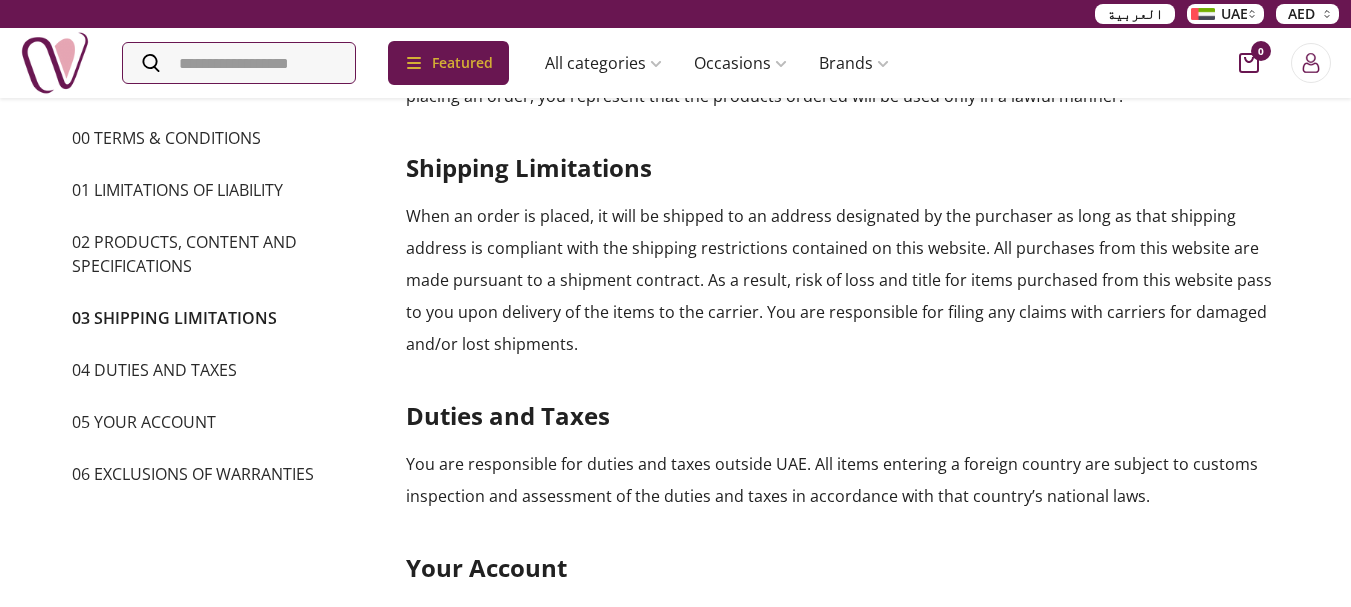 click on "02 Products, Content and Specifications" at bounding box center [223, 254] 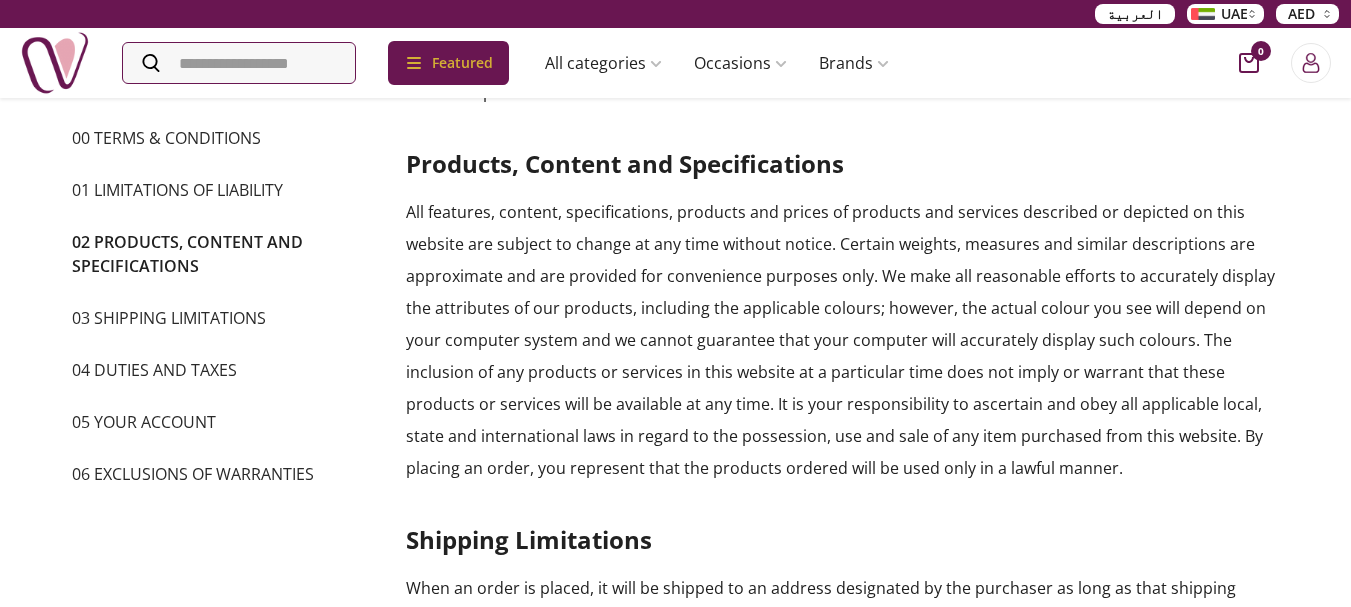 scroll, scrollTop: 1336, scrollLeft: 0, axis: vertical 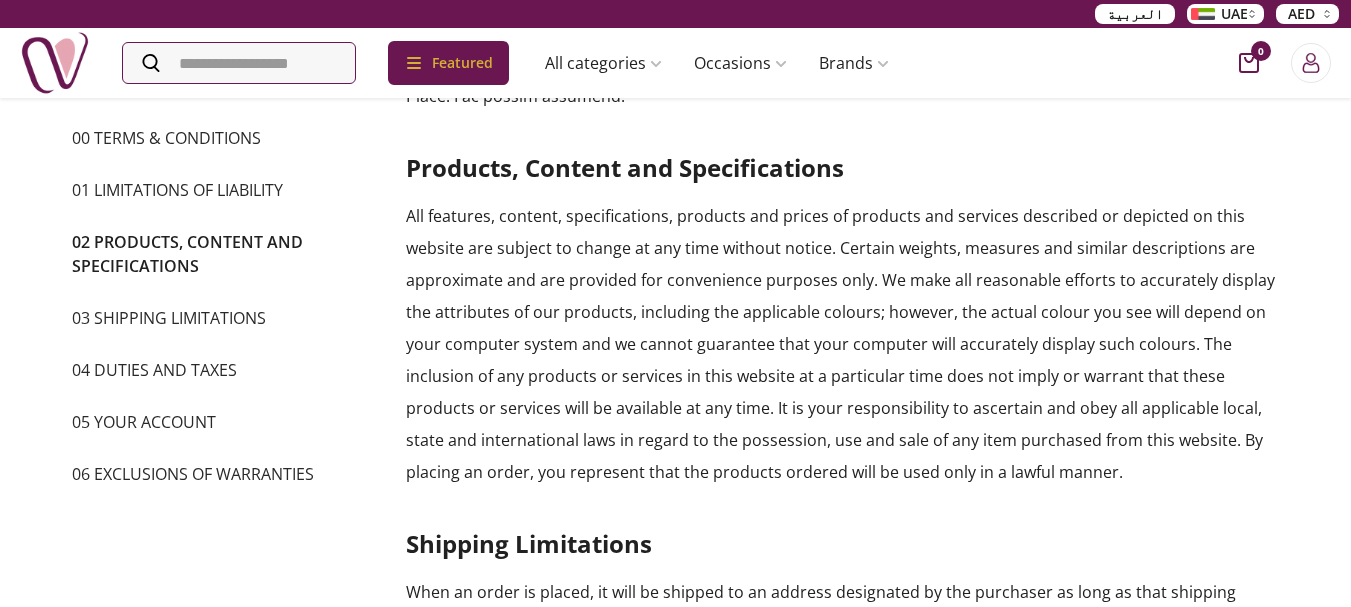 click on "01 Limitations of Liability" at bounding box center (223, 190) 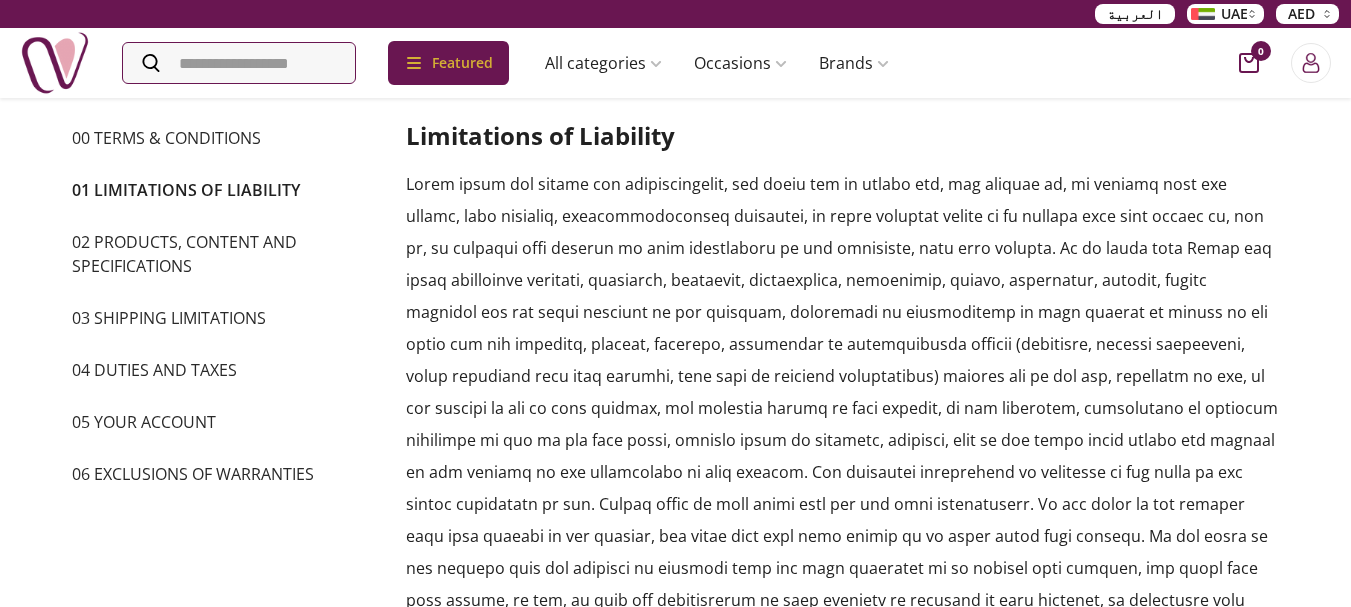 click on "00 Terms & Conditions" at bounding box center (223, 138) 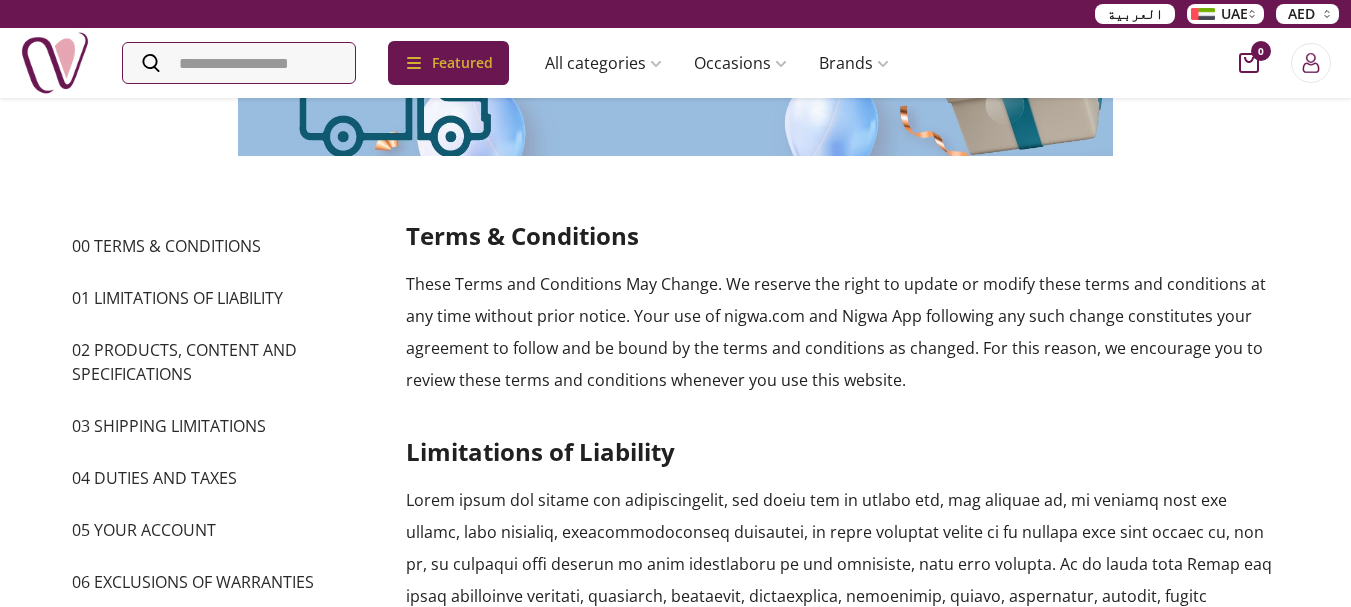 click on "03 Shipping Limitations" at bounding box center (223, 426) 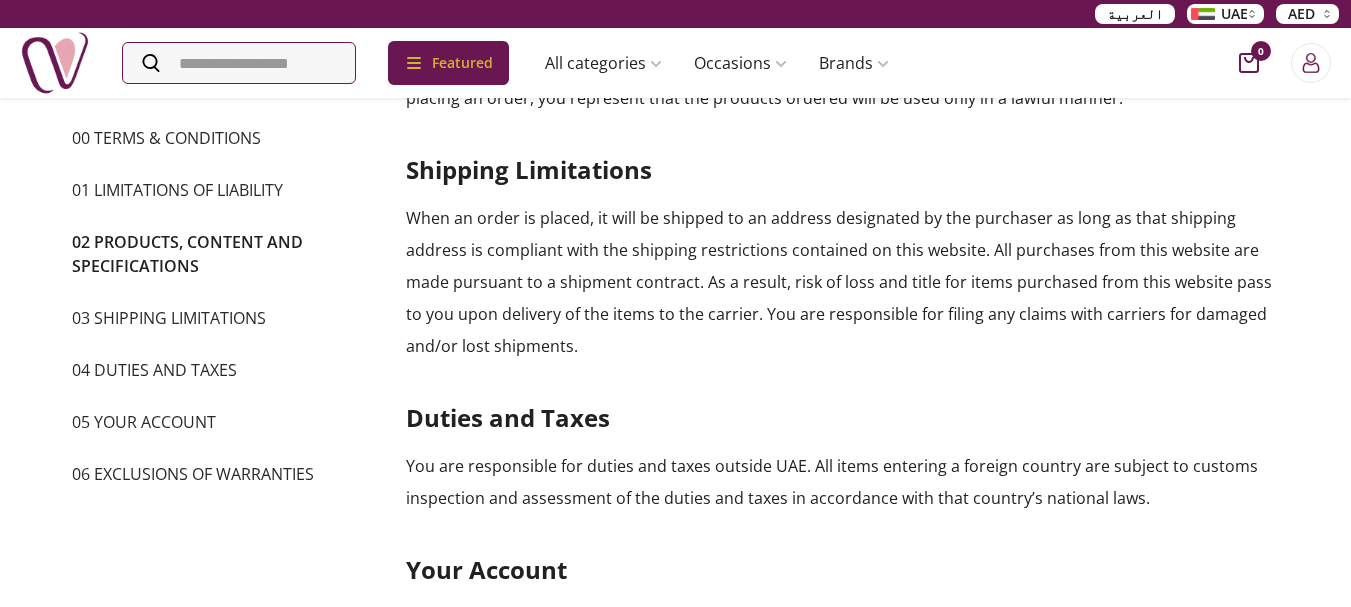 scroll, scrollTop: 1712, scrollLeft: 0, axis: vertical 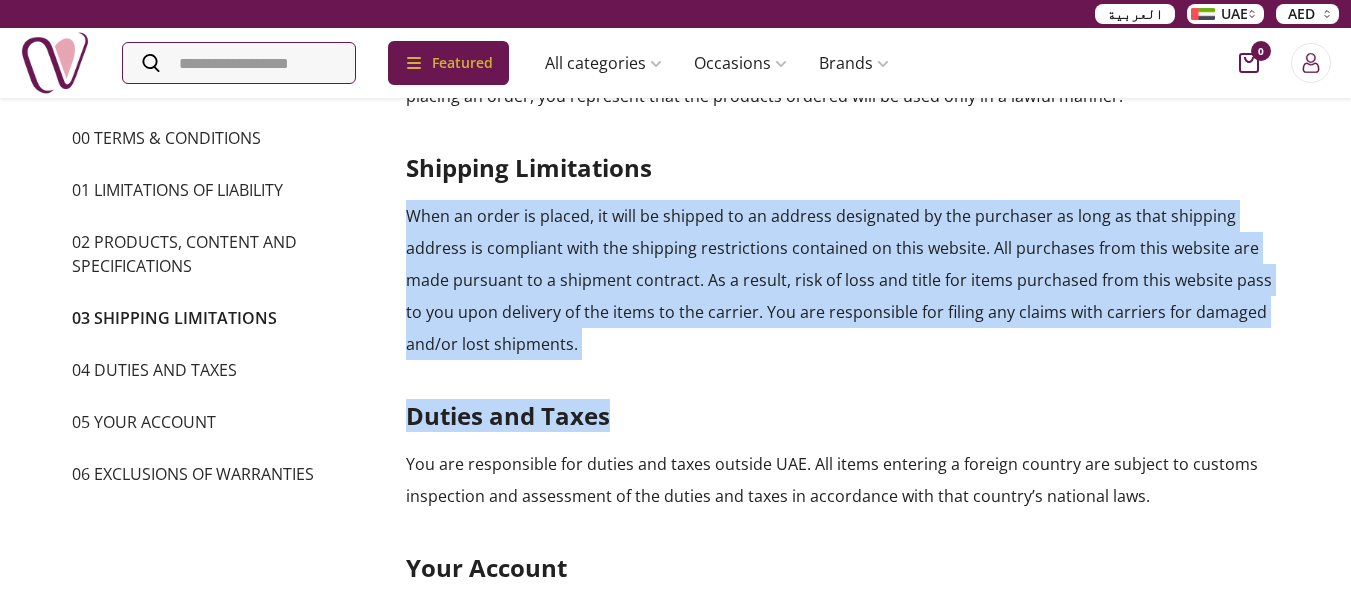 drag, startPoint x: 408, startPoint y: 184, endPoint x: 610, endPoint y: 330, distance: 249.23885 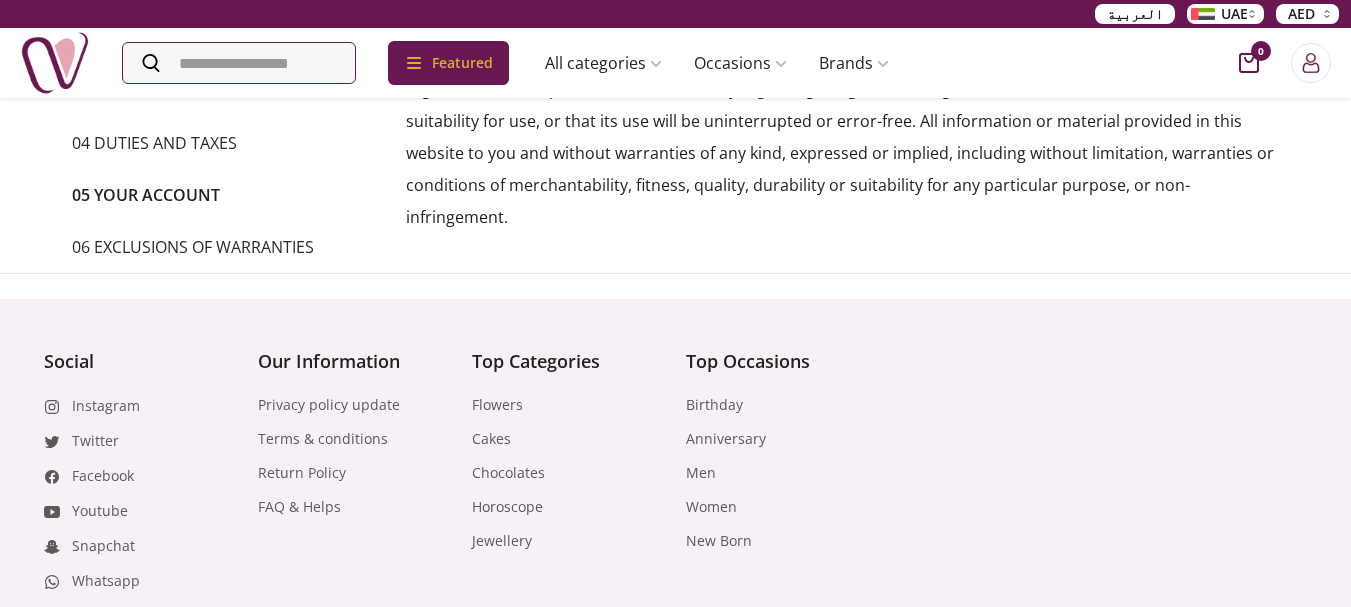 scroll, scrollTop: 2586, scrollLeft: 0, axis: vertical 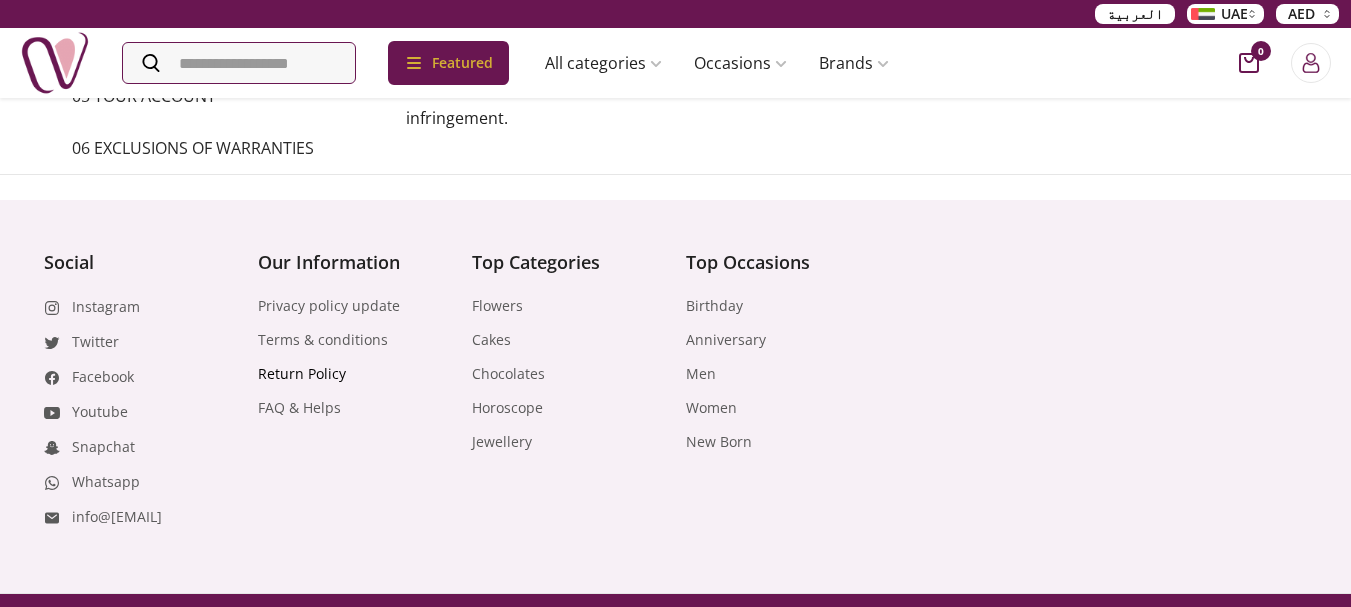 click on "Return Policy" at bounding box center (302, 374) 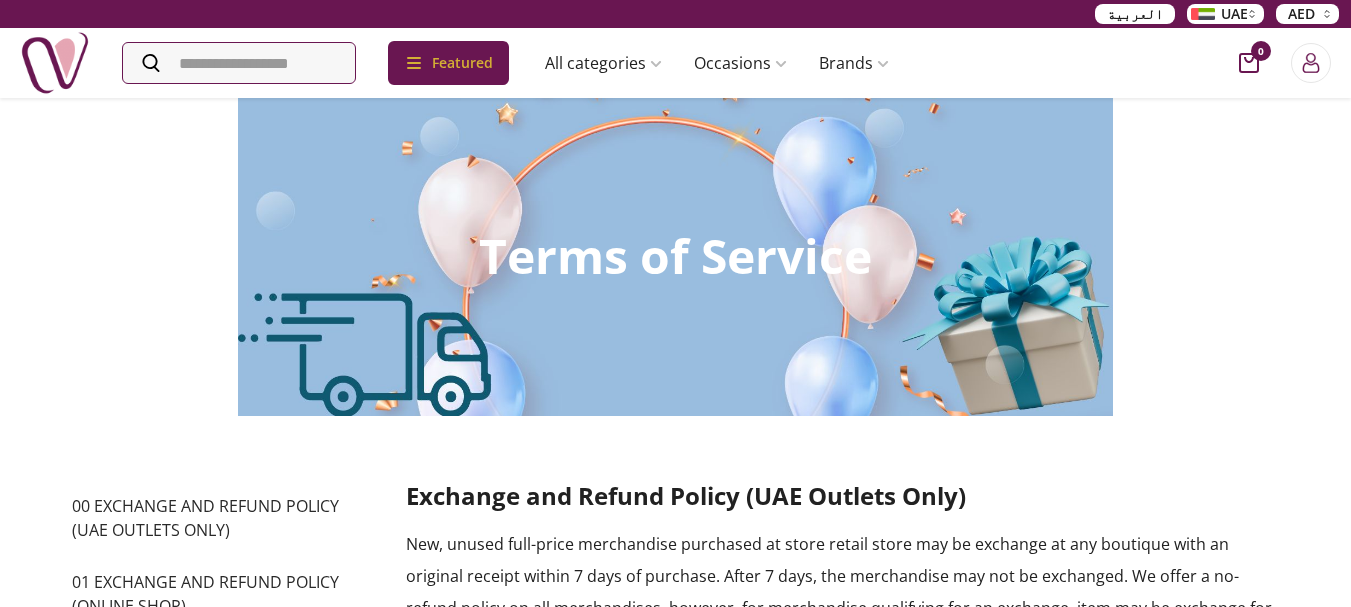scroll, scrollTop: 200, scrollLeft: 0, axis: vertical 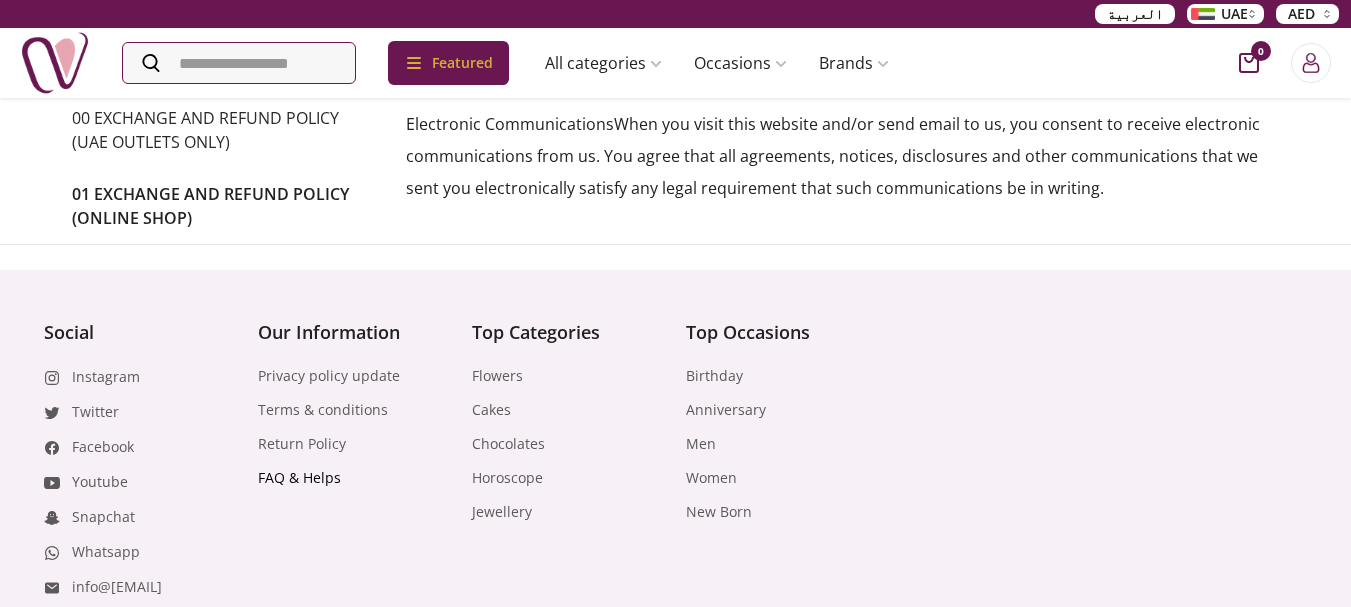 click on "FAQ & Helps" at bounding box center (299, 478) 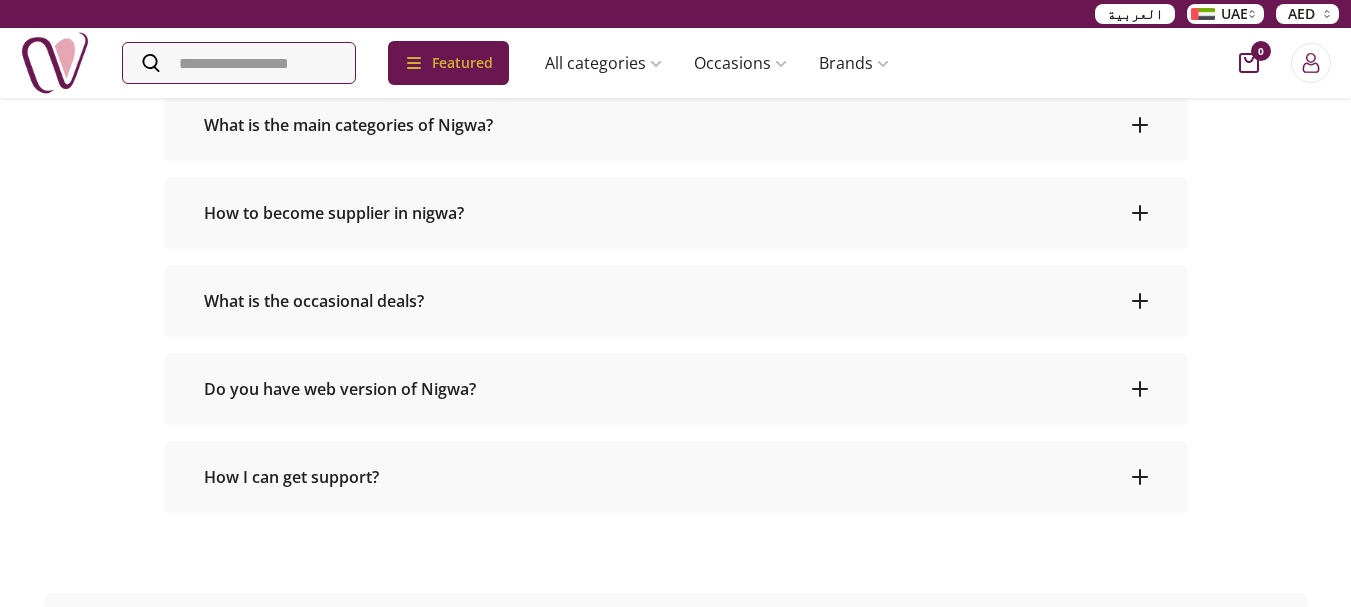 scroll, scrollTop: 700, scrollLeft: 0, axis: vertical 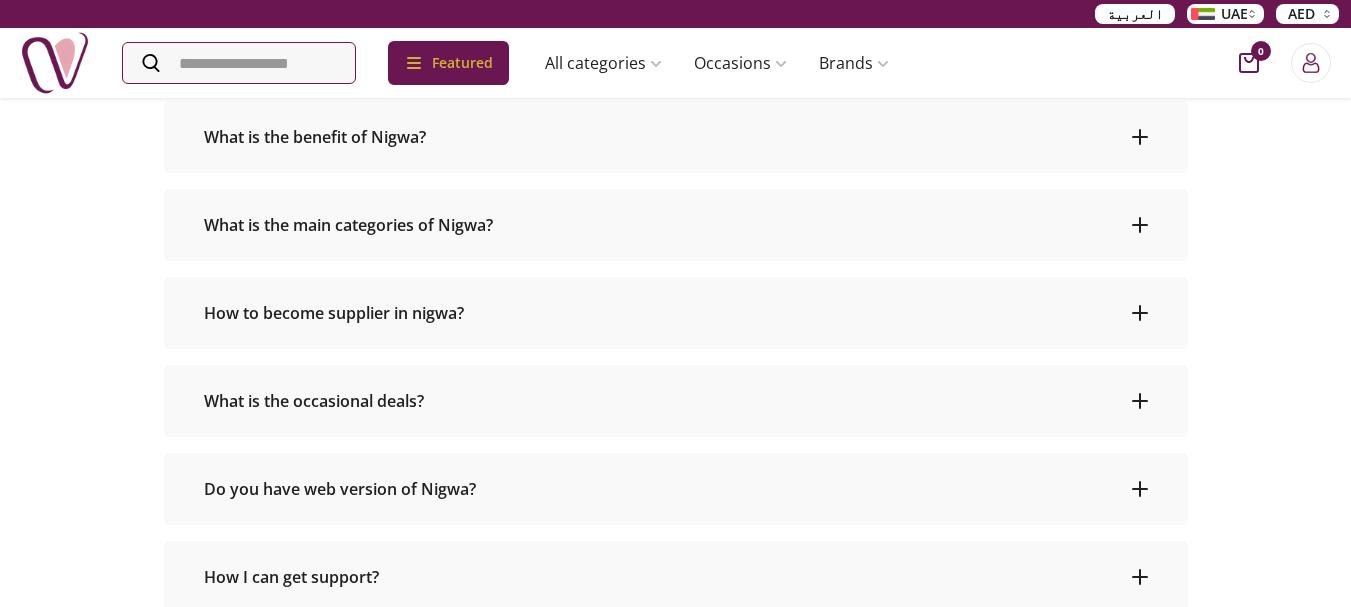 click on "How to become supplier in nigwa?" at bounding box center (676, 313) 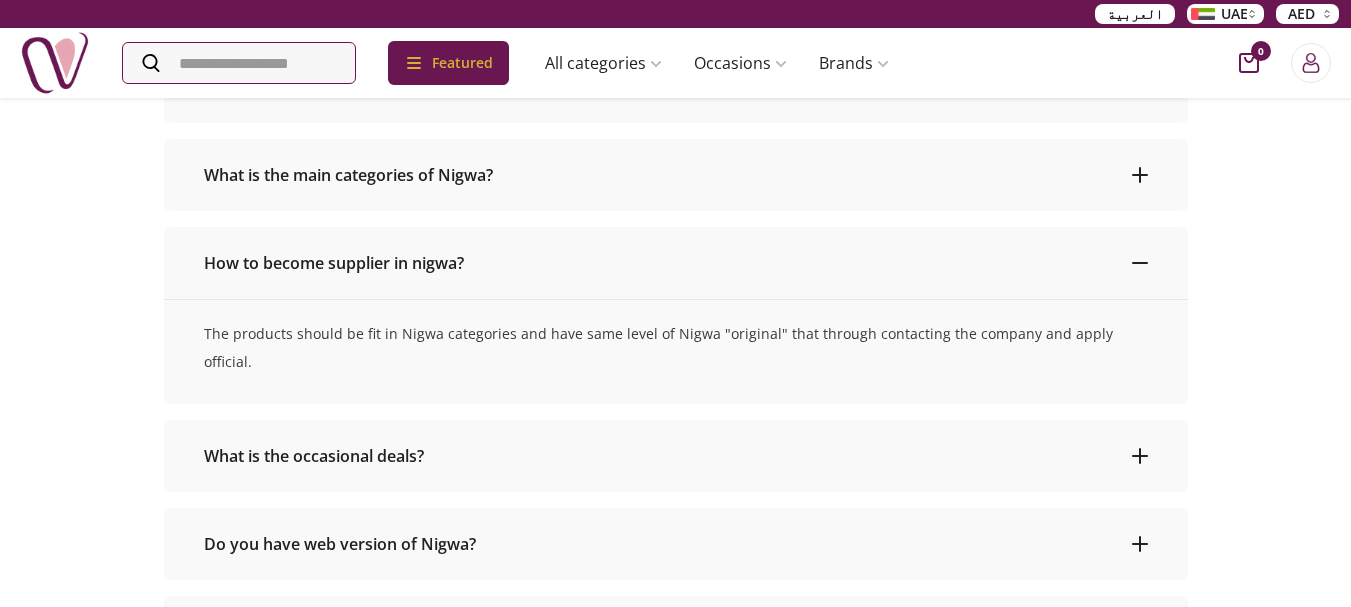 scroll, scrollTop: 500, scrollLeft: 0, axis: vertical 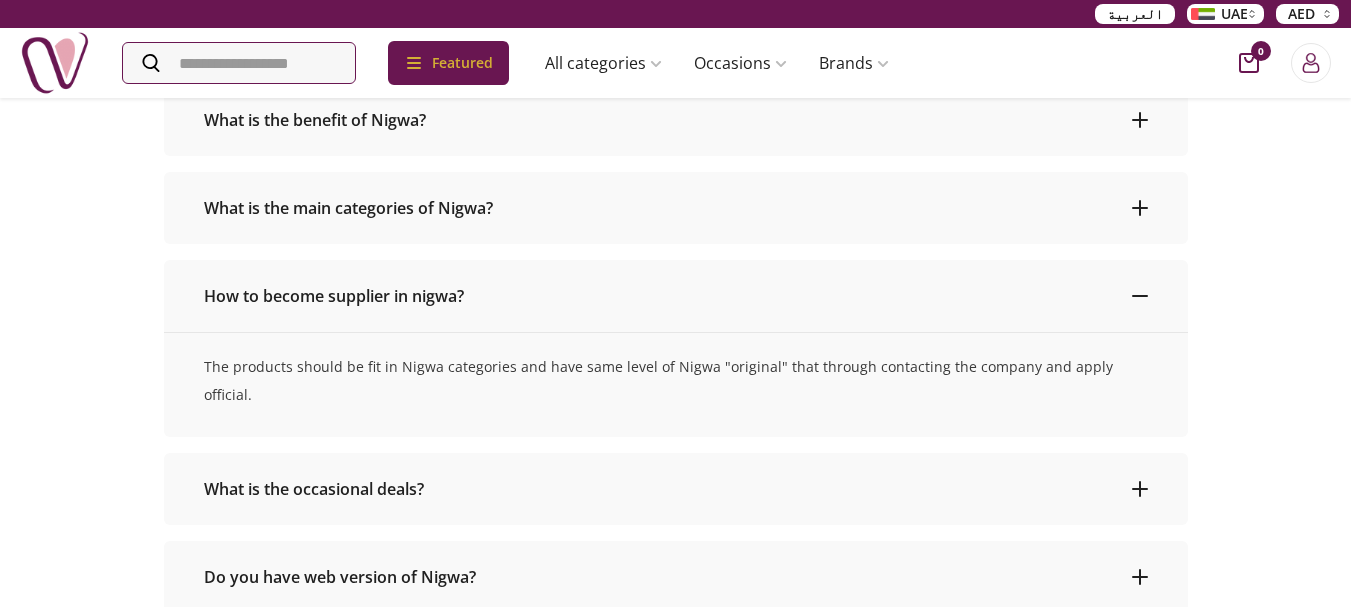click at bounding box center [1140, 296] 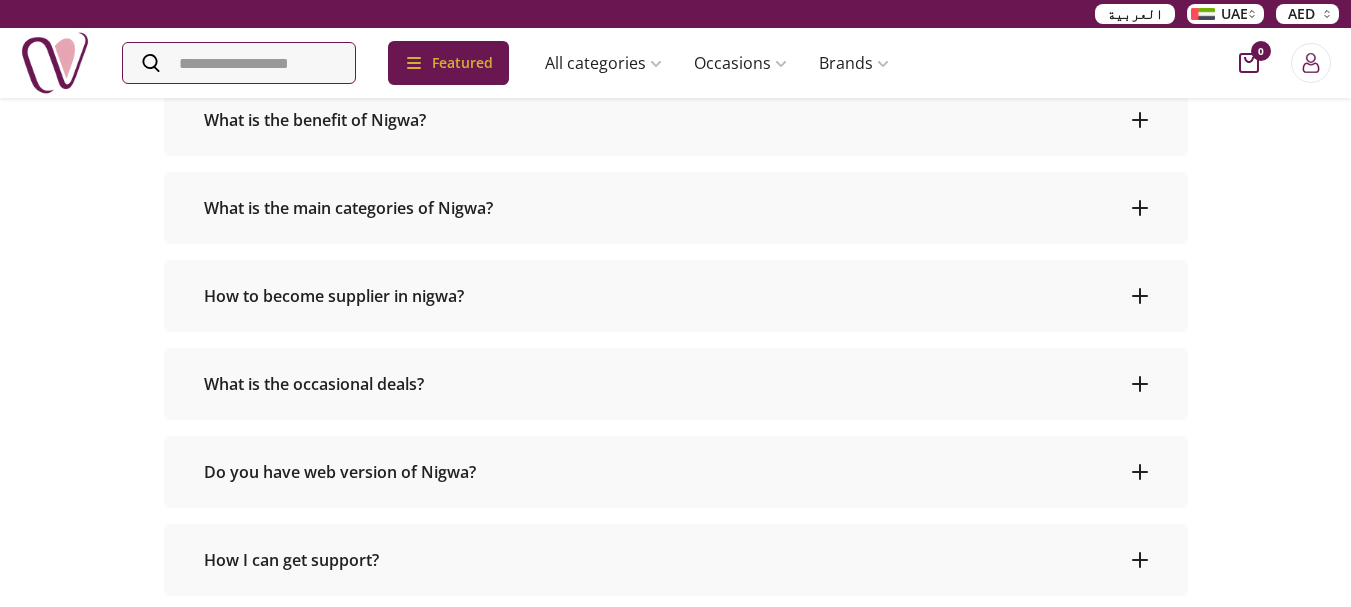 click at bounding box center [1140, 208] 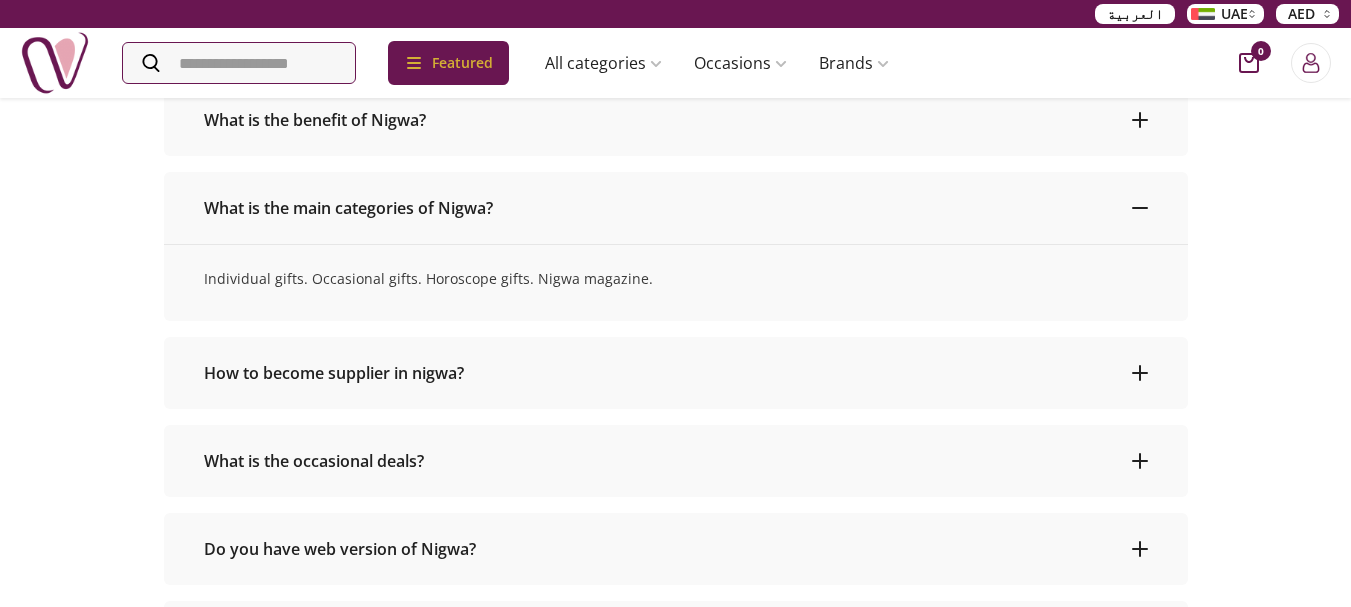 click at bounding box center (1140, 208) 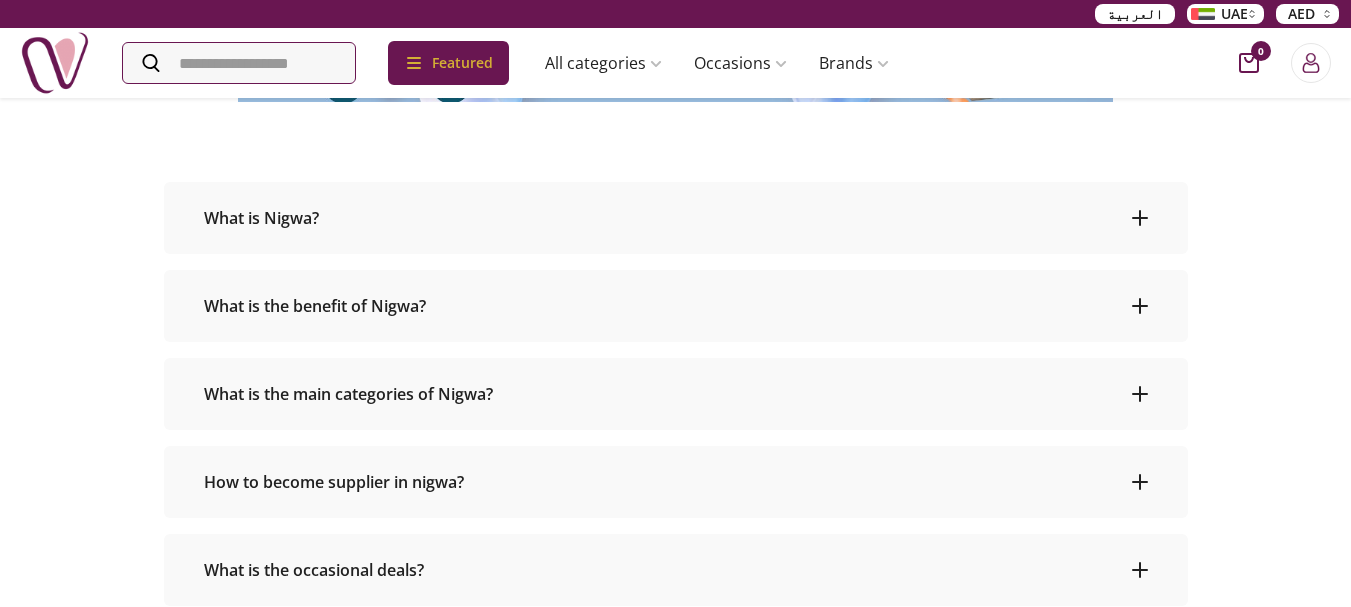 scroll, scrollTop: 300, scrollLeft: 0, axis: vertical 